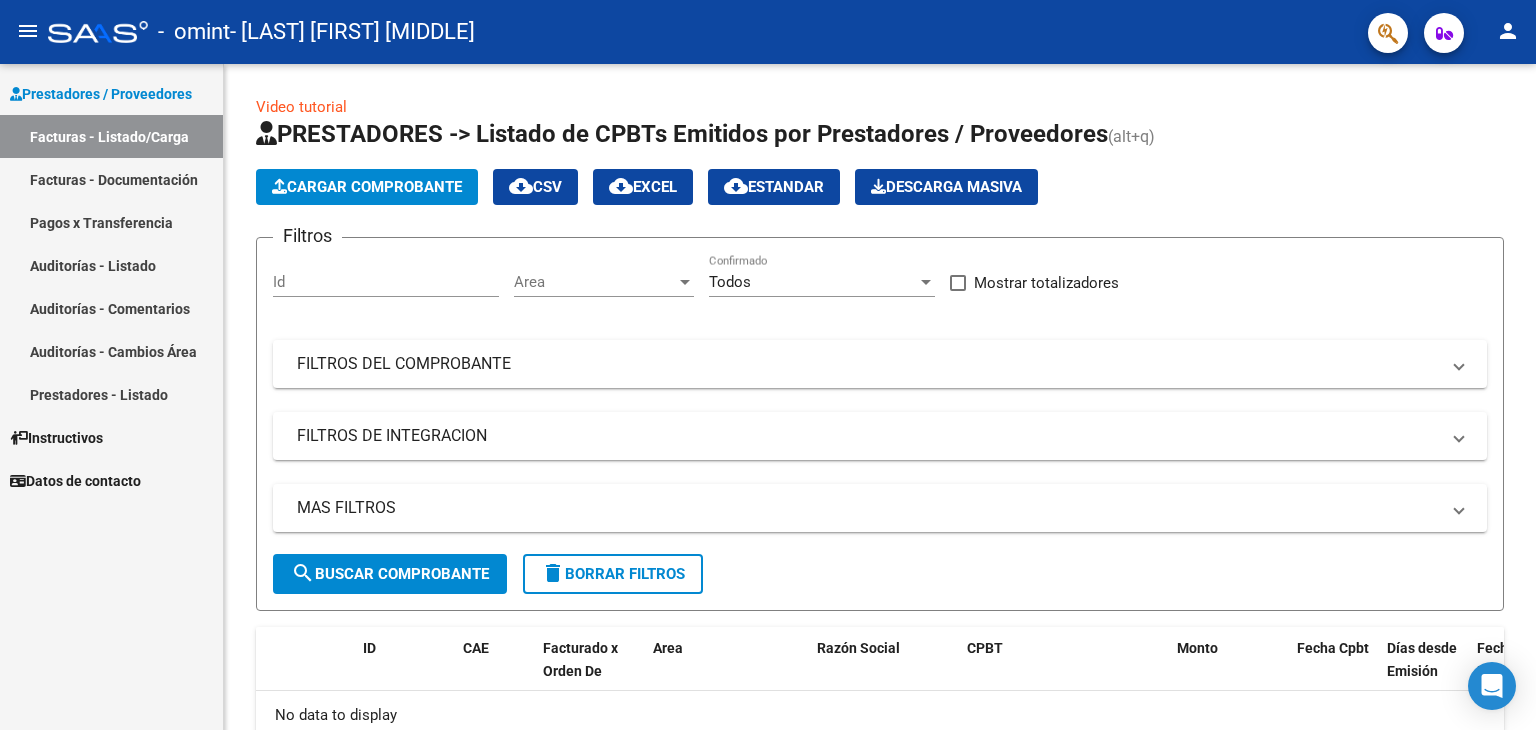 scroll, scrollTop: 0, scrollLeft: 0, axis: both 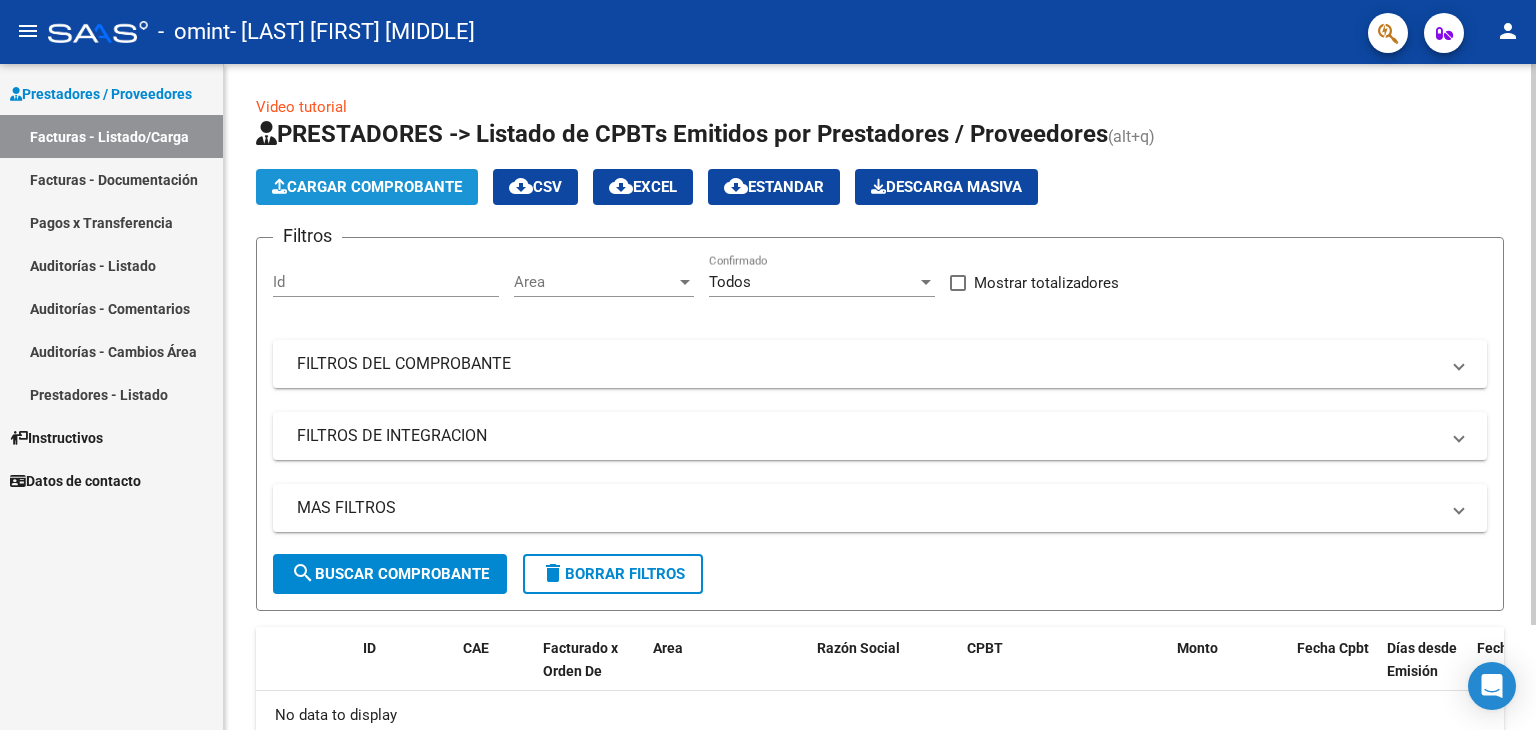 click on "Cargar Comprobante" 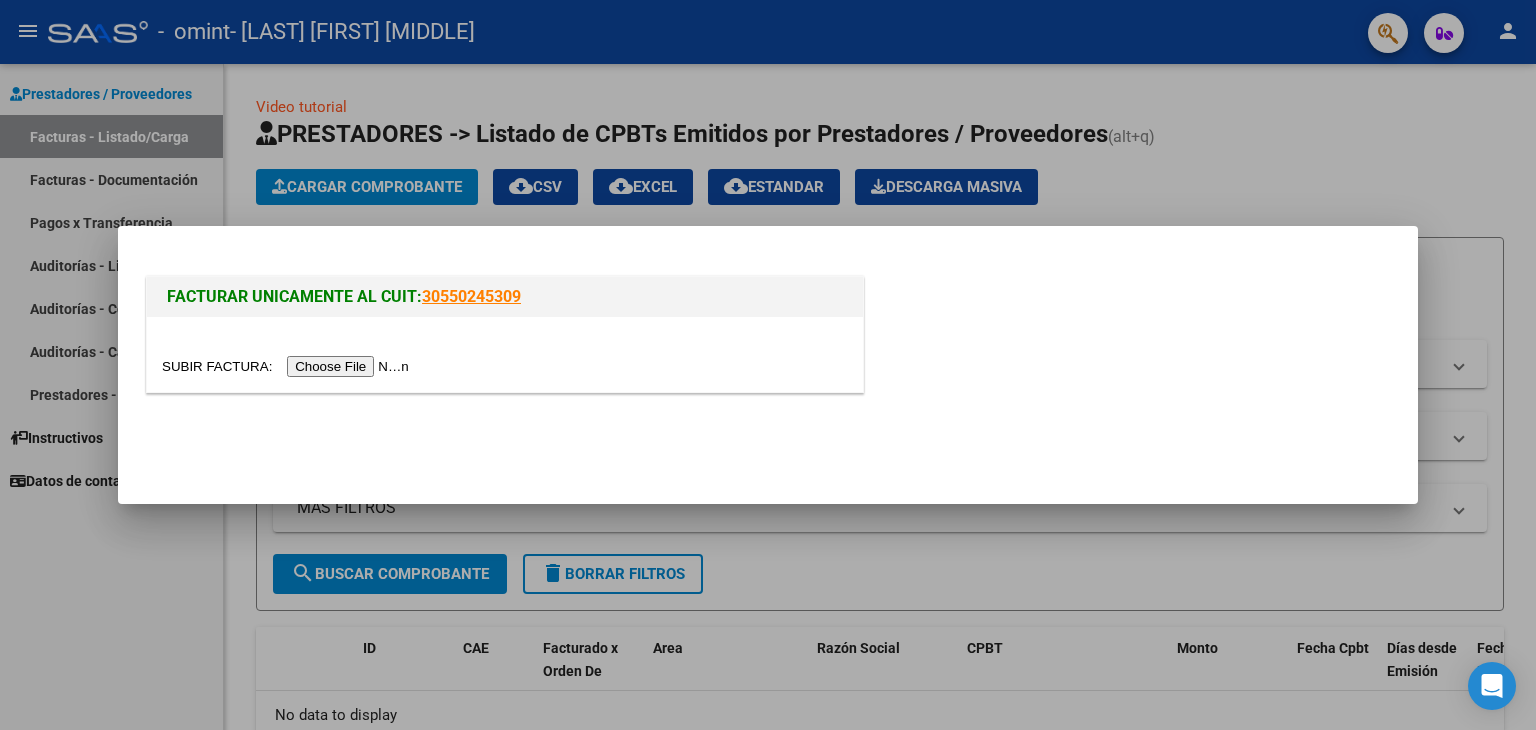 click at bounding box center [288, 366] 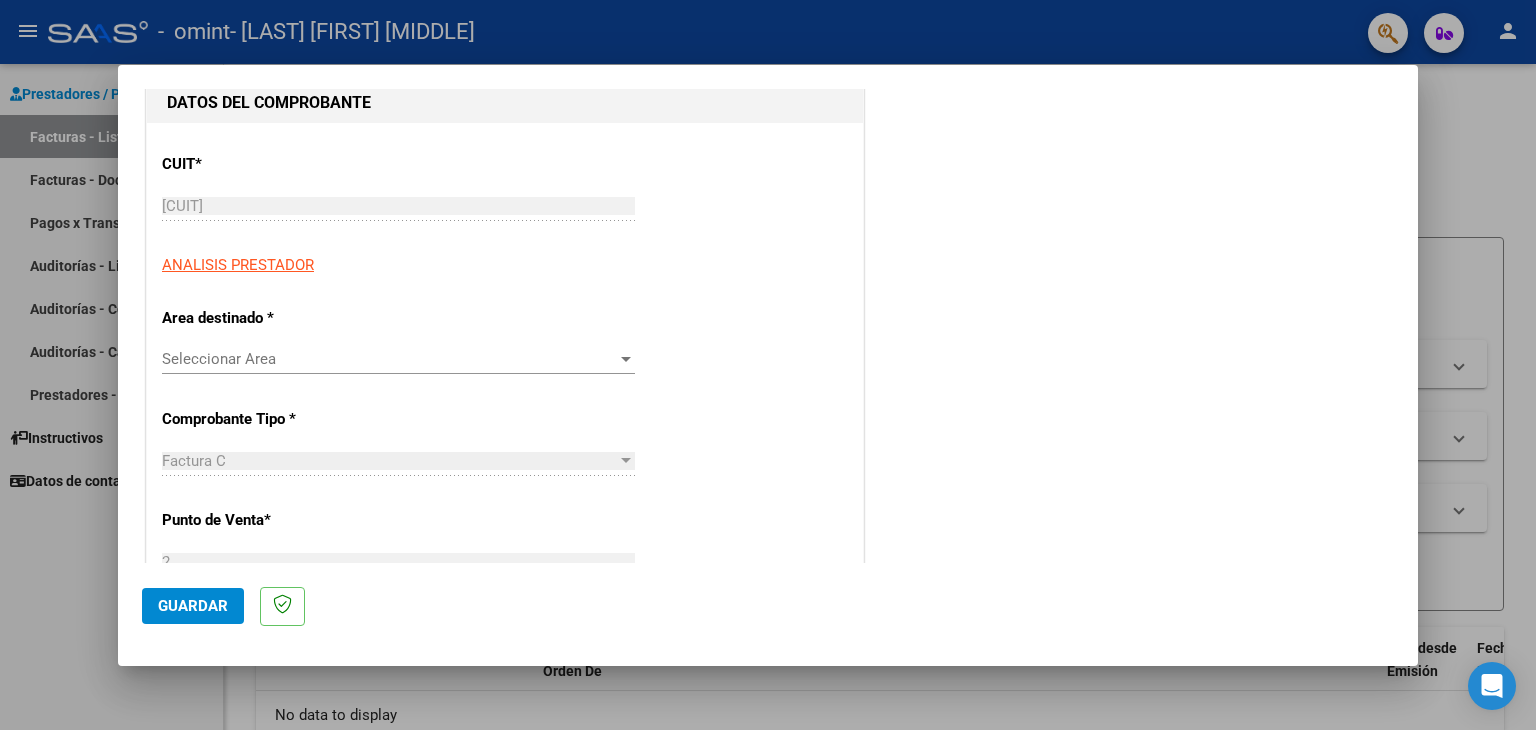 scroll, scrollTop: 221, scrollLeft: 0, axis: vertical 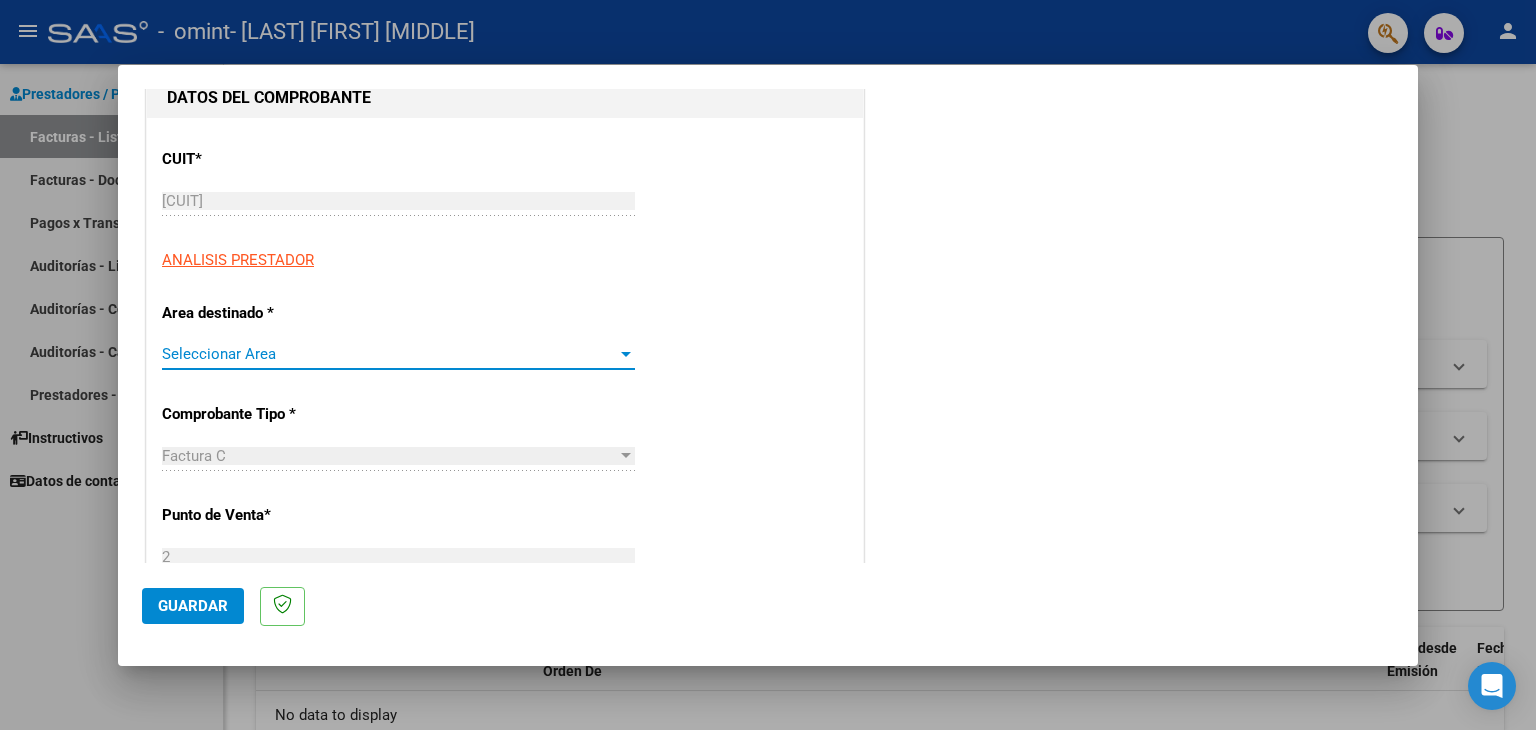 click at bounding box center [626, 354] 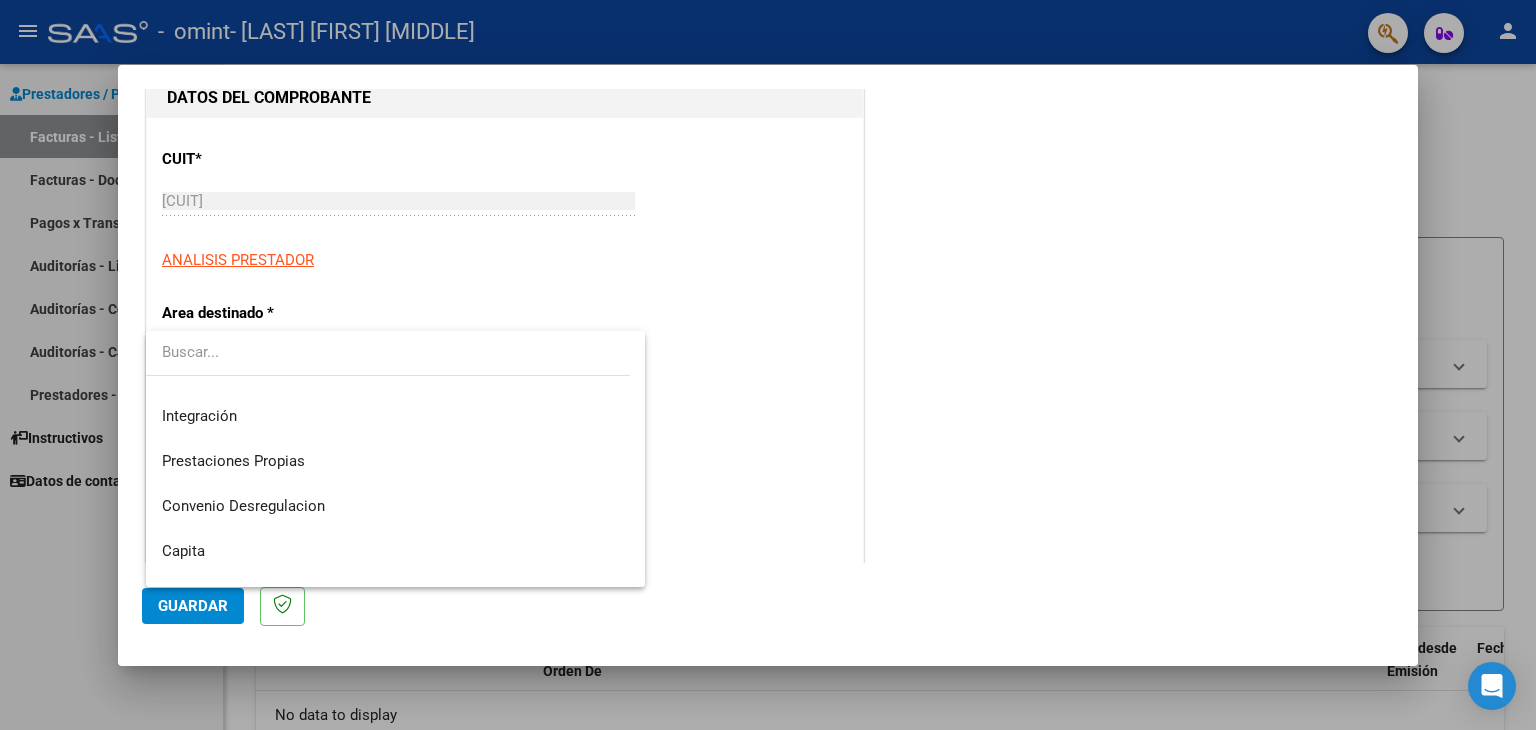 scroll, scrollTop: 148, scrollLeft: 0, axis: vertical 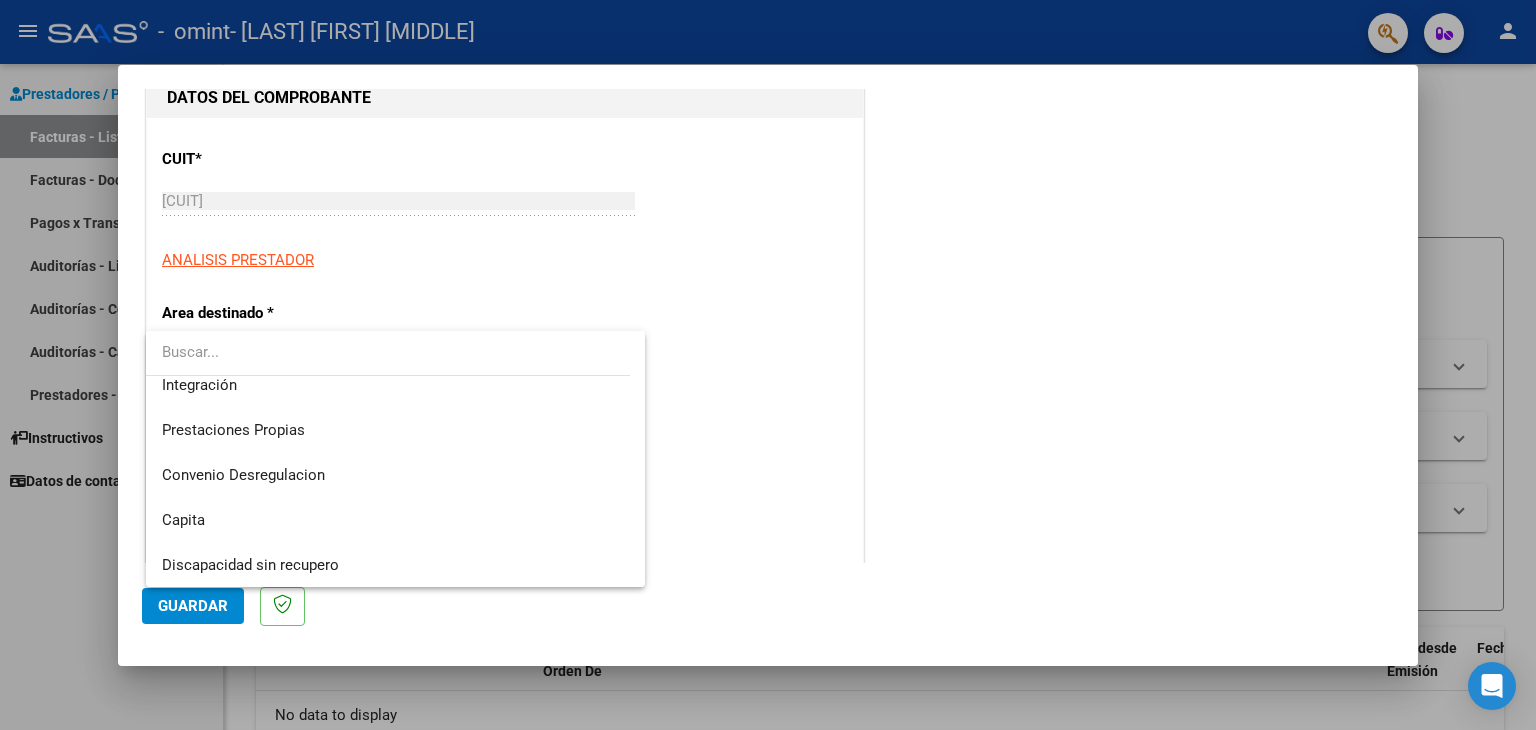 click at bounding box center [768, 365] 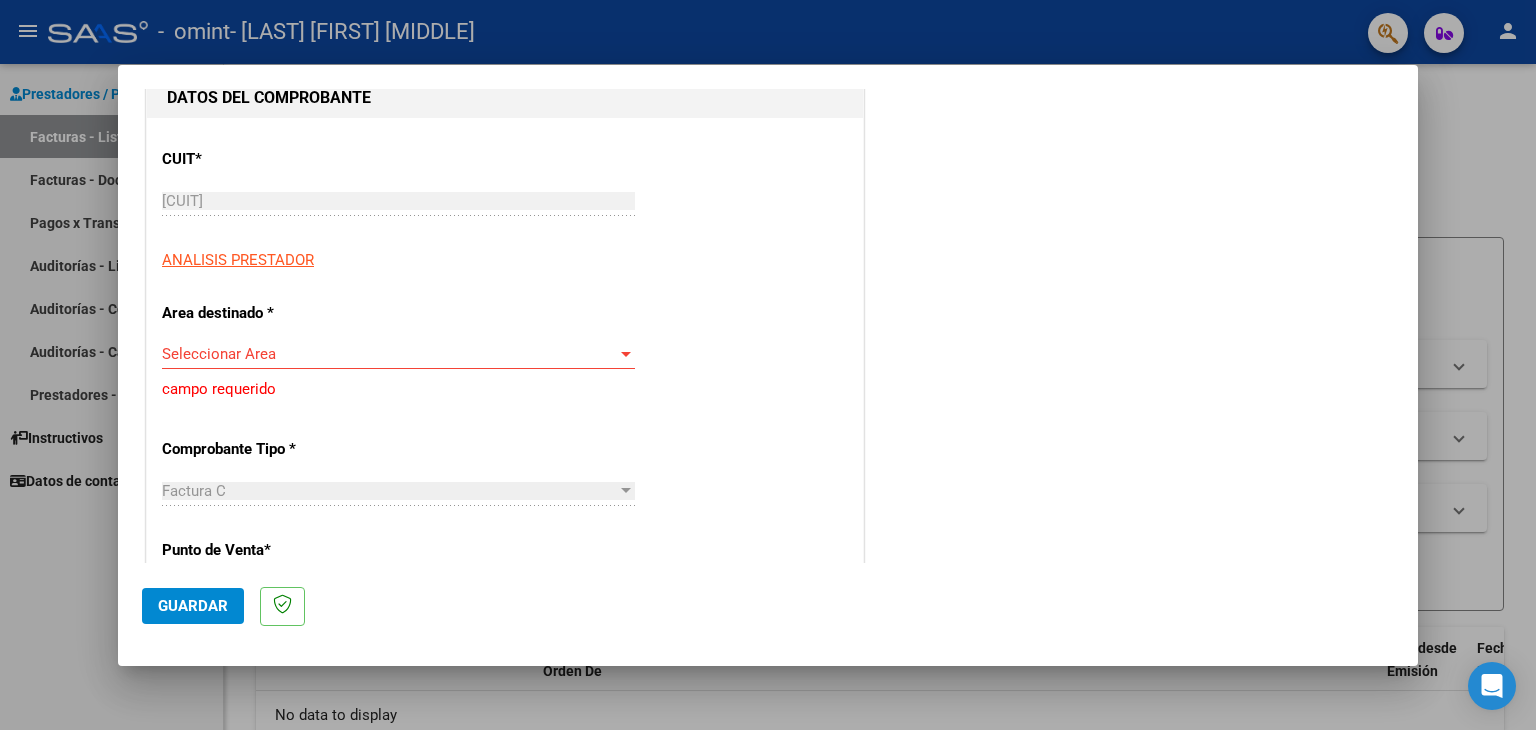 scroll, scrollTop: 24, scrollLeft: 0, axis: vertical 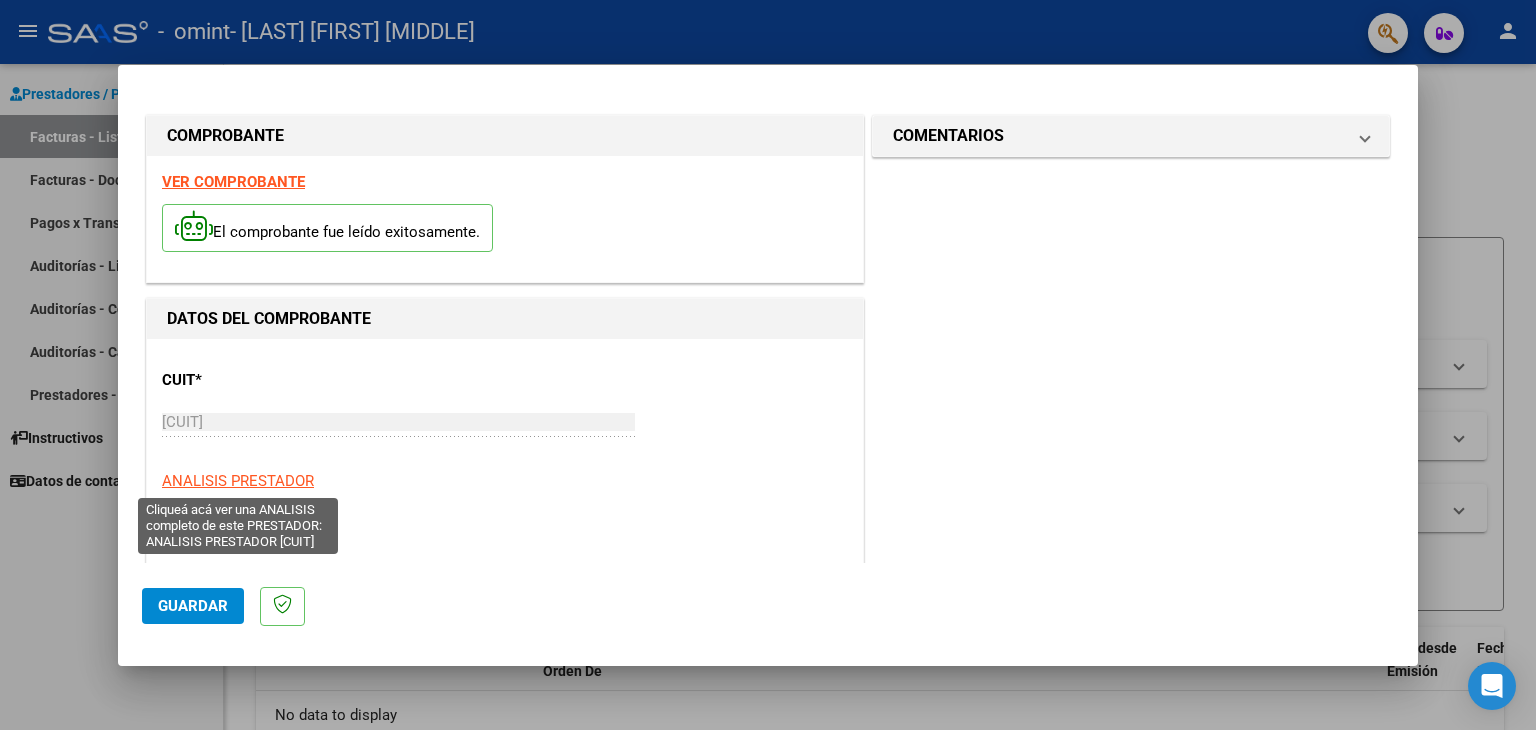 click on "ANALISIS PRESTADOR" at bounding box center (238, 481) 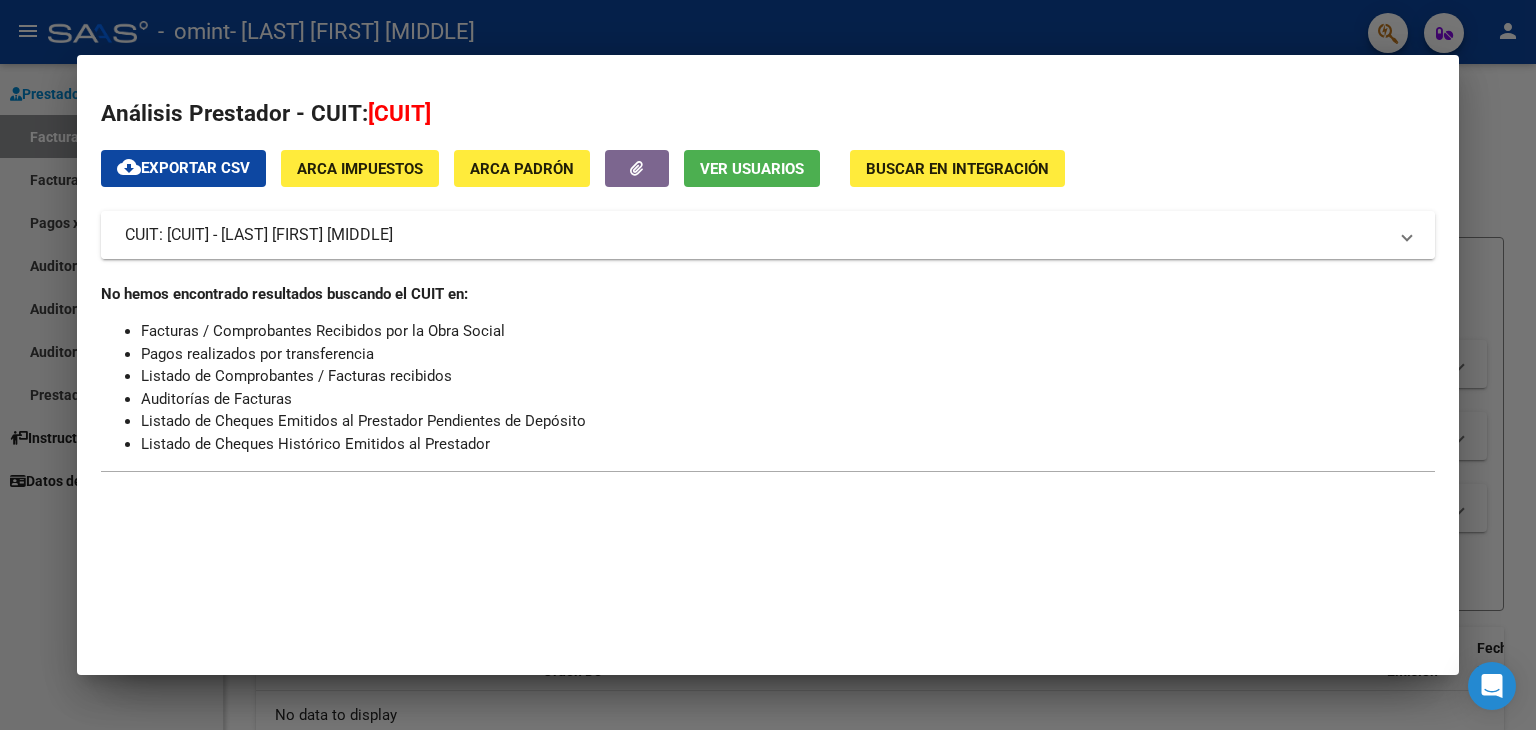 click on "CUIT: [CUIT] - [LAST] [FIRST] [MIDDLE]" at bounding box center (768, 235) 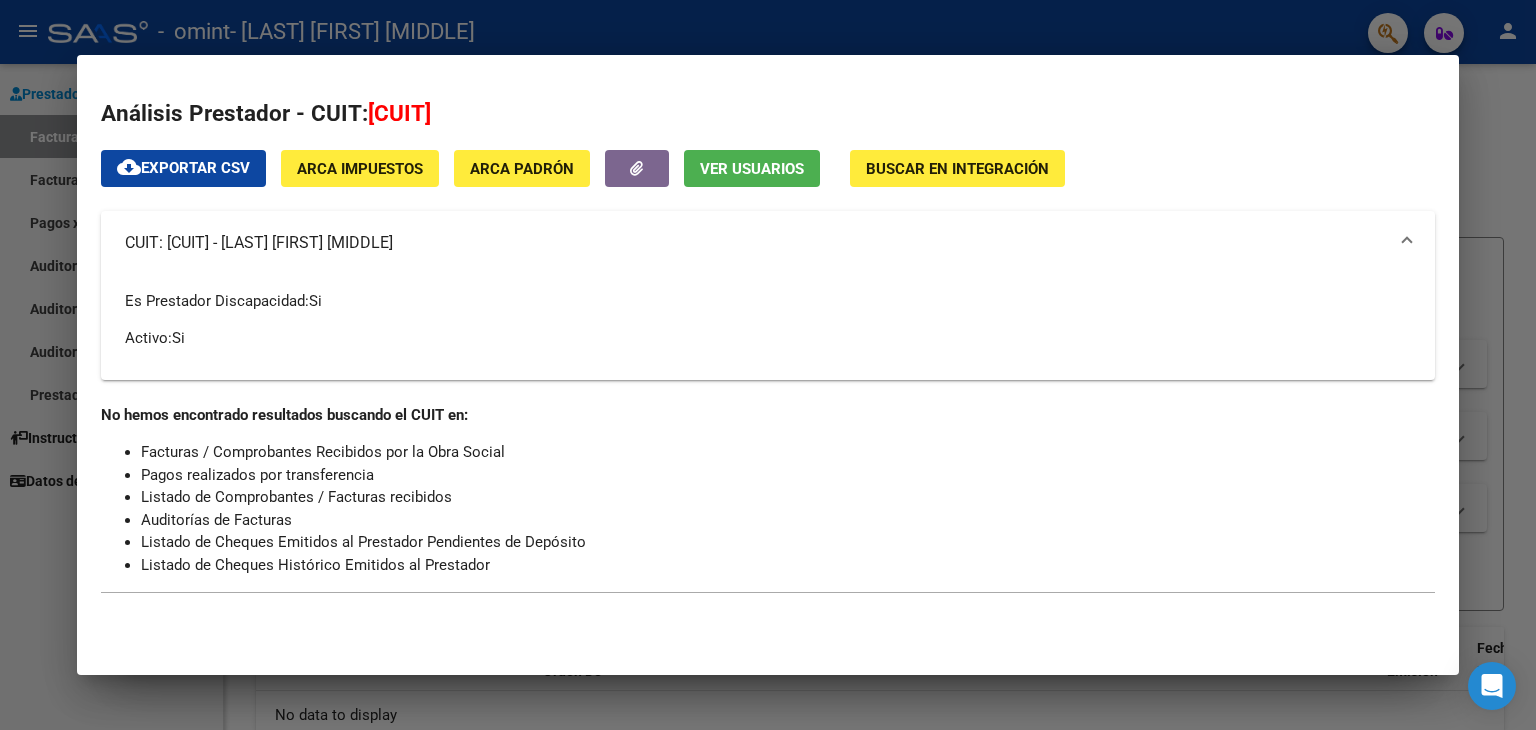click at bounding box center [768, 365] 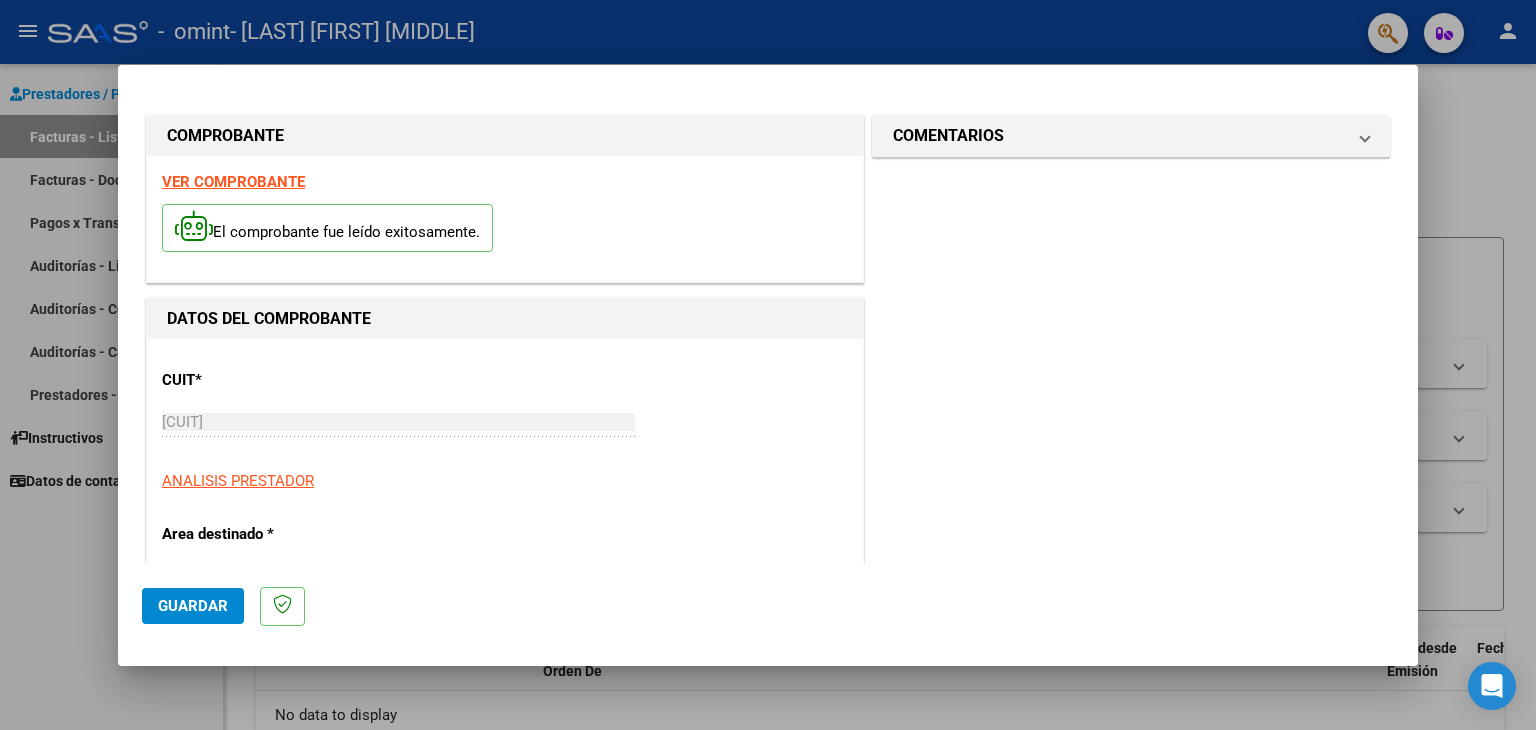 click at bounding box center (768, 365) 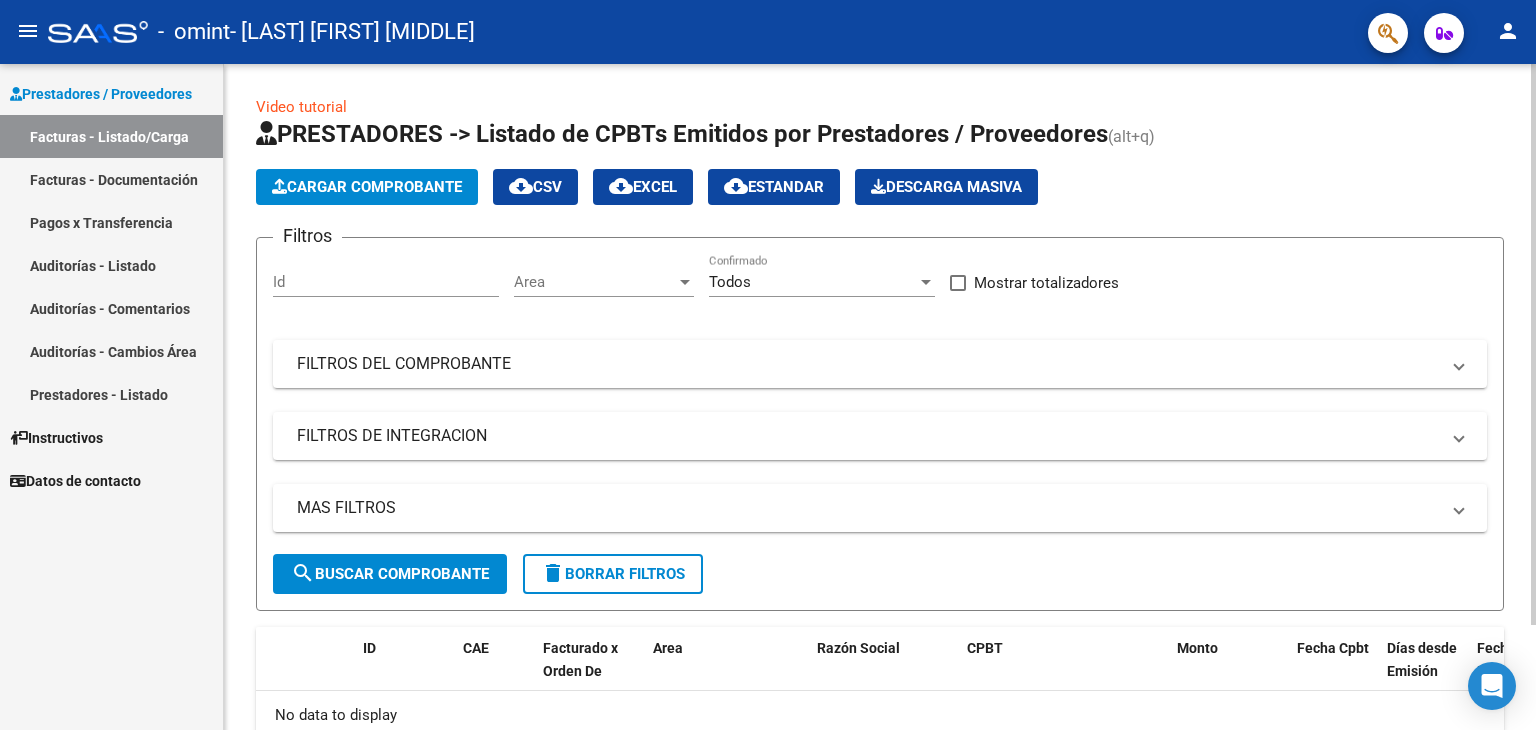 click on "Video tutorial" 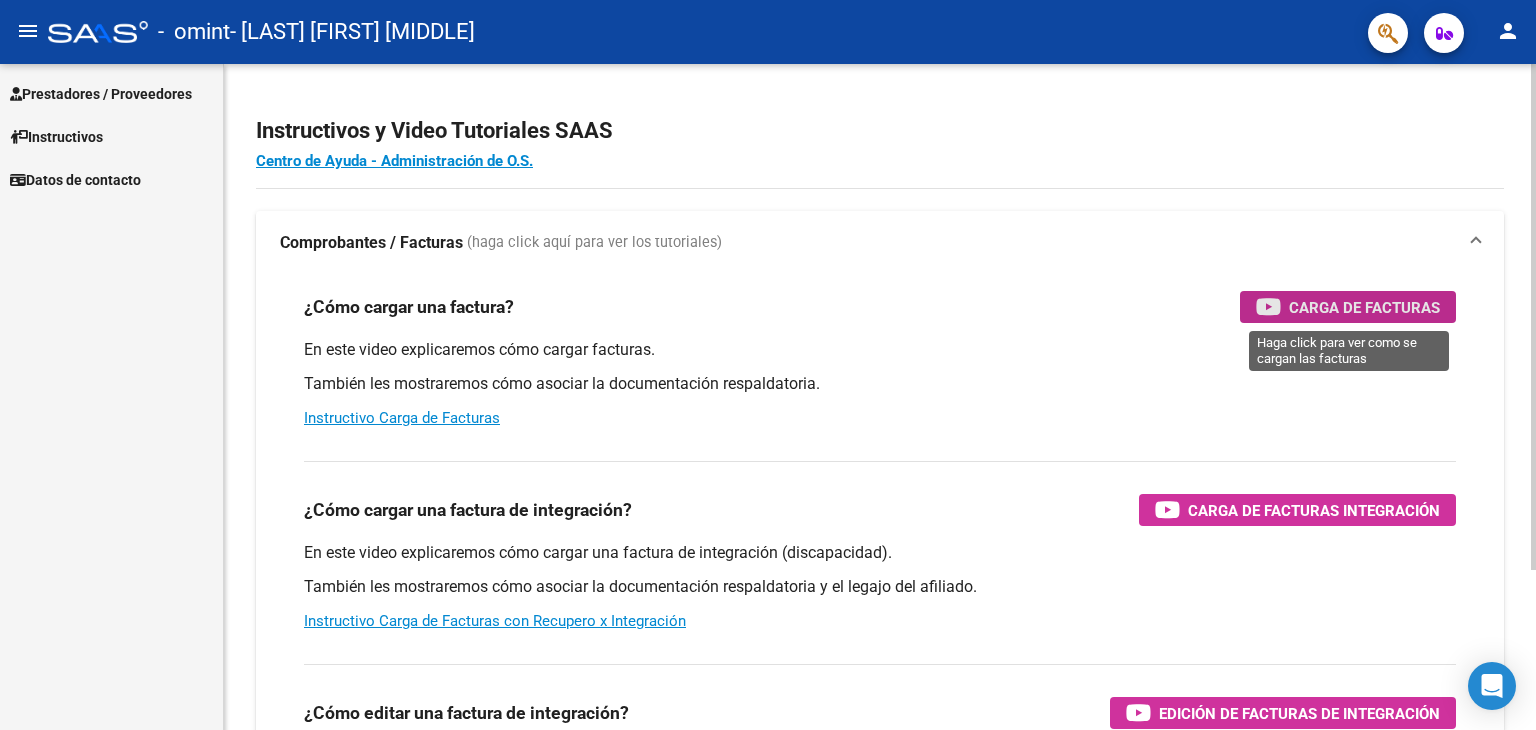 click on "Carga de Facturas" at bounding box center [1364, 307] 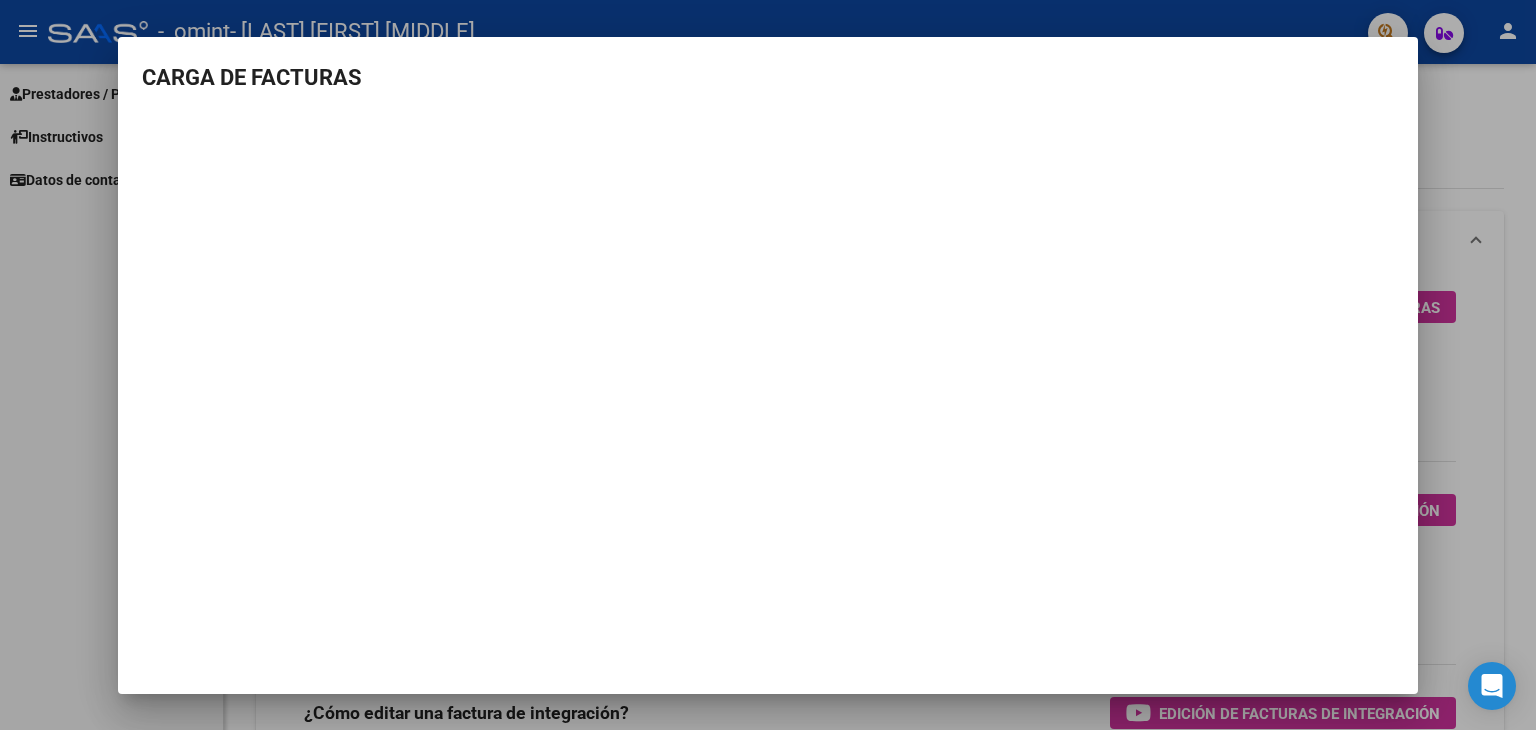 click at bounding box center (768, 365) 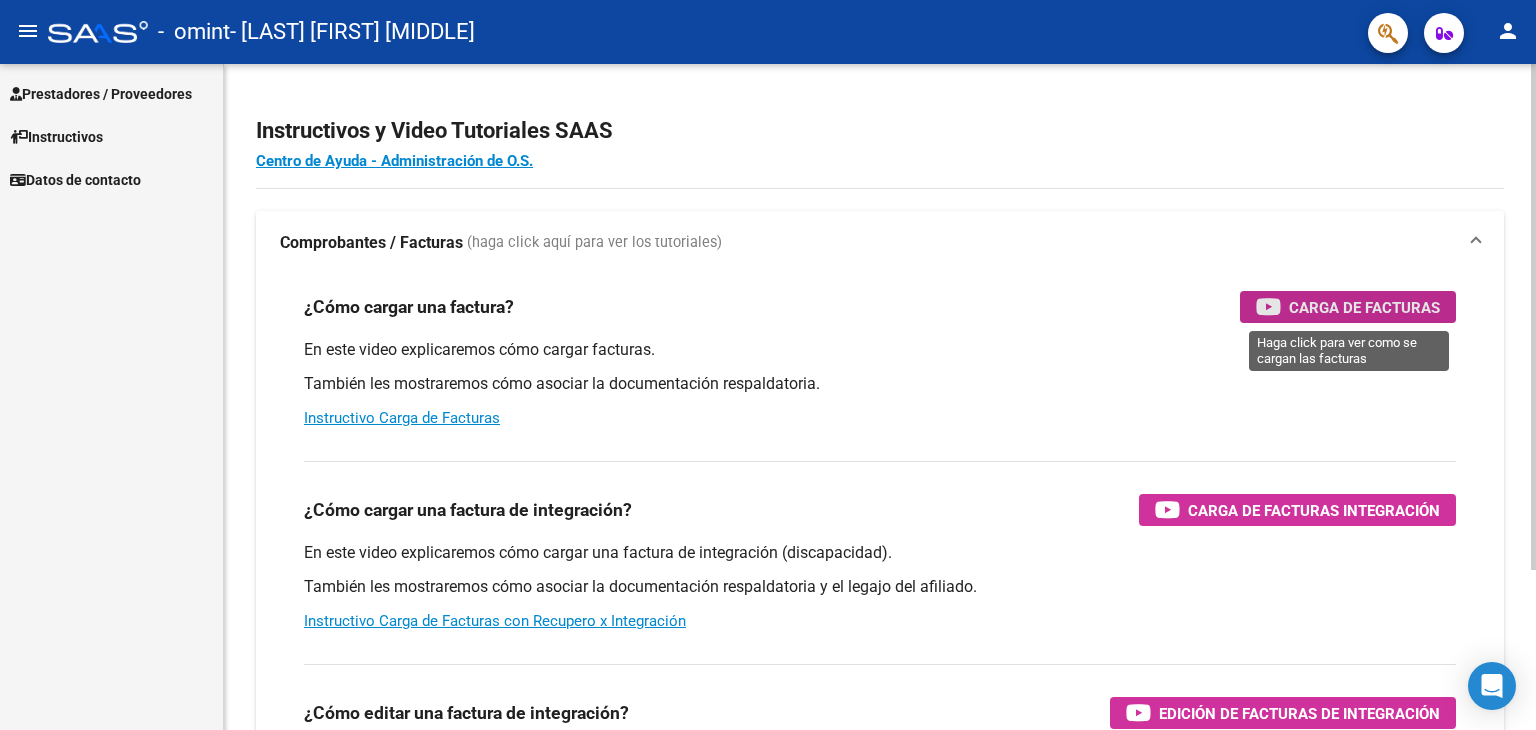 click on "Carga de Facturas" at bounding box center [1364, 307] 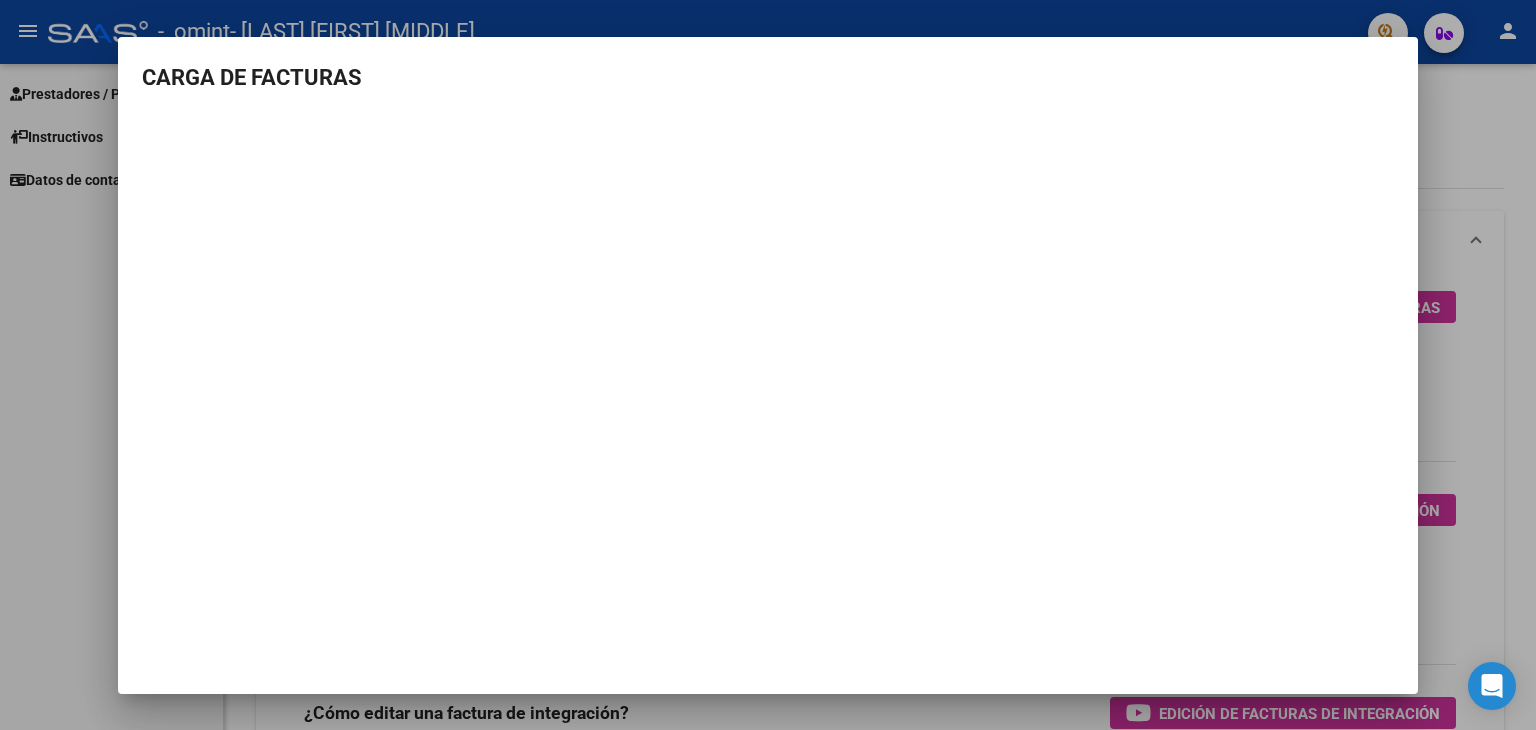 click at bounding box center (768, 365) 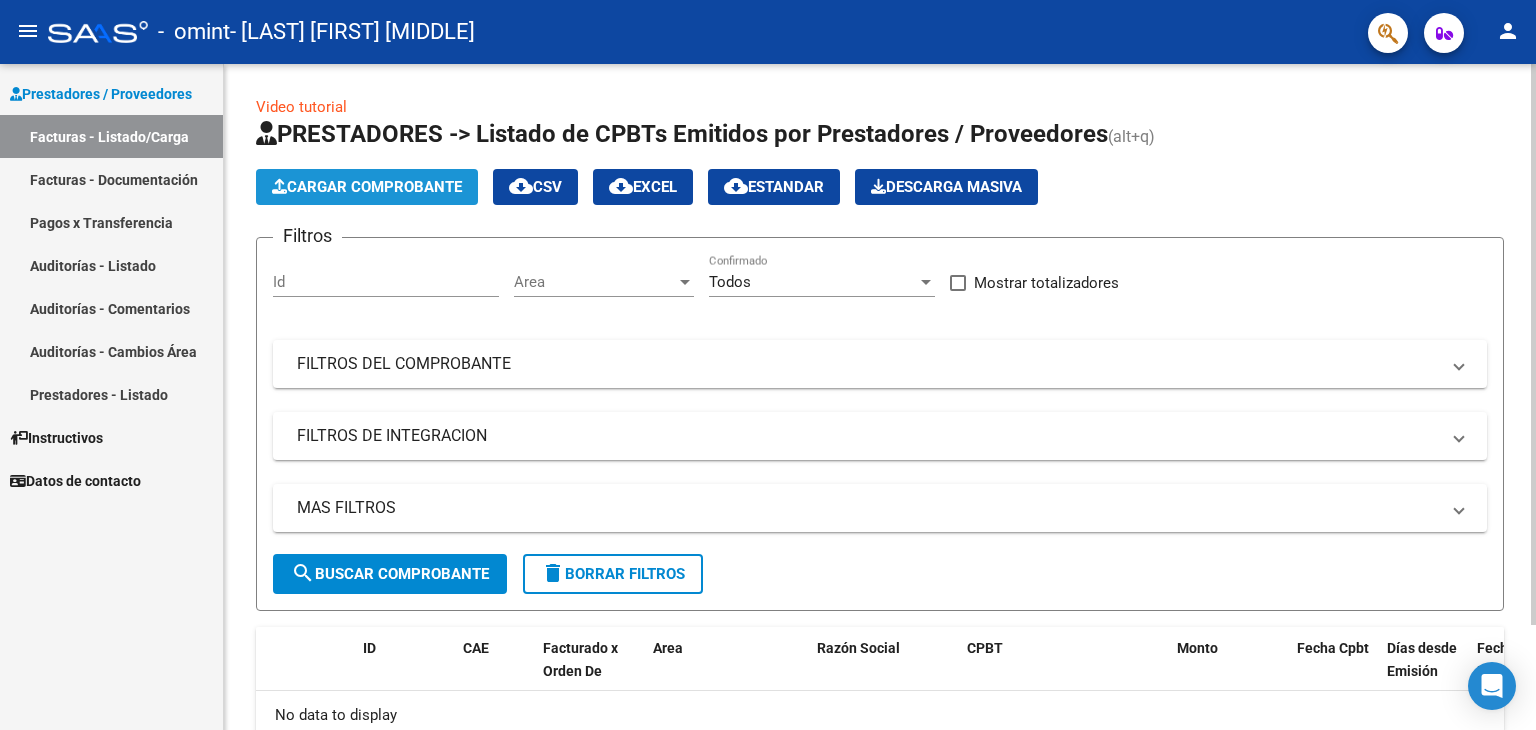 click on "Cargar Comprobante" 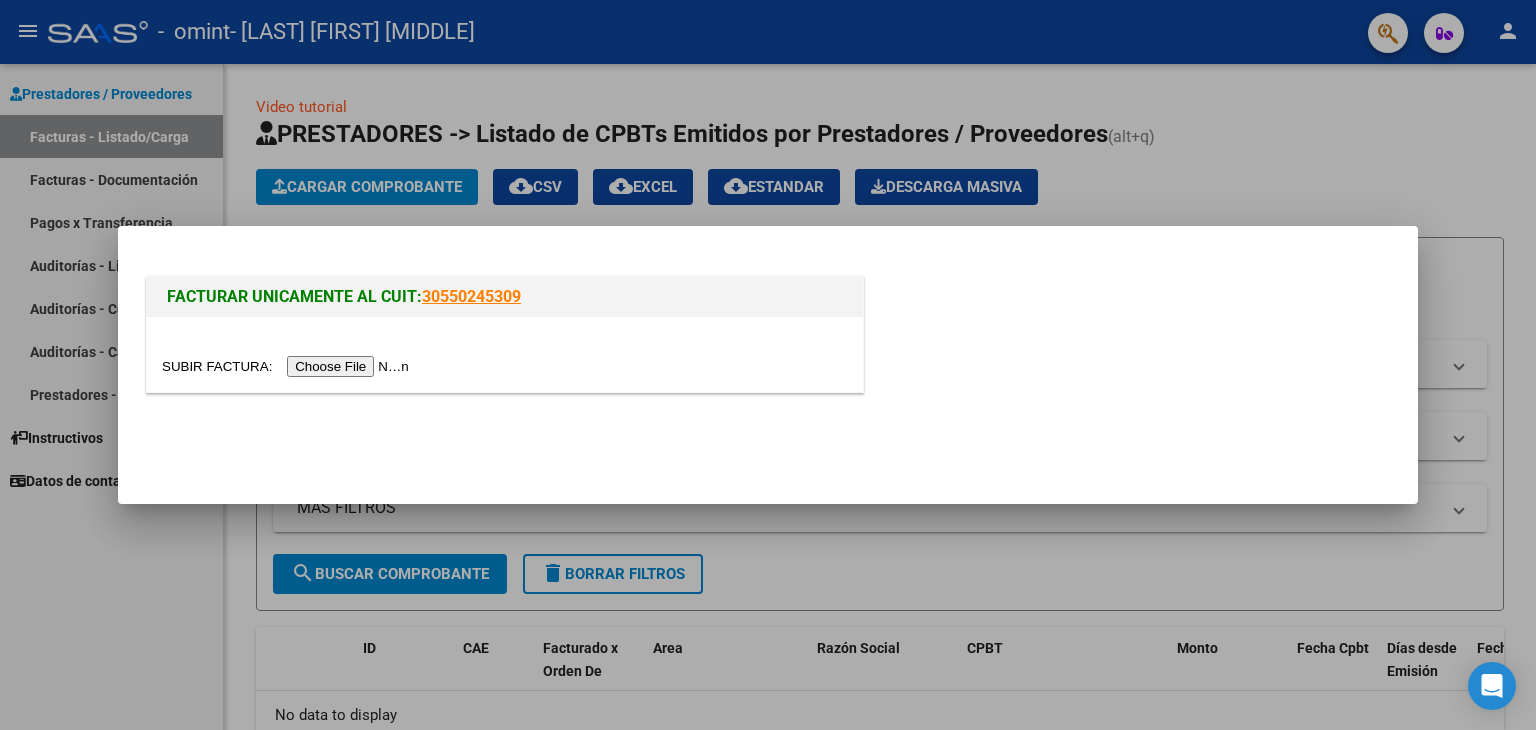click at bounding box center [288, 366] 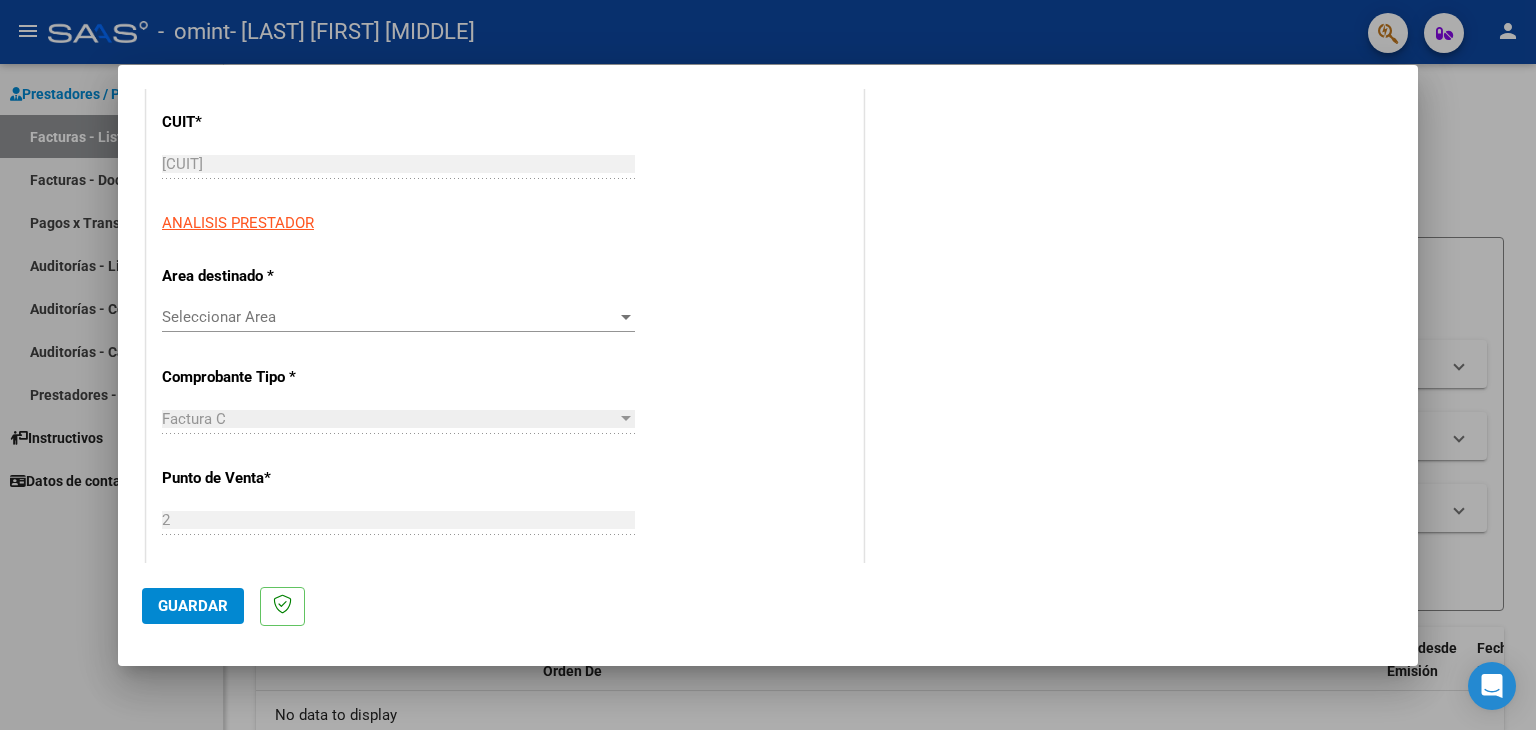 scroll, scrollTop: 269, scrollLeft: 0, axis: vertical 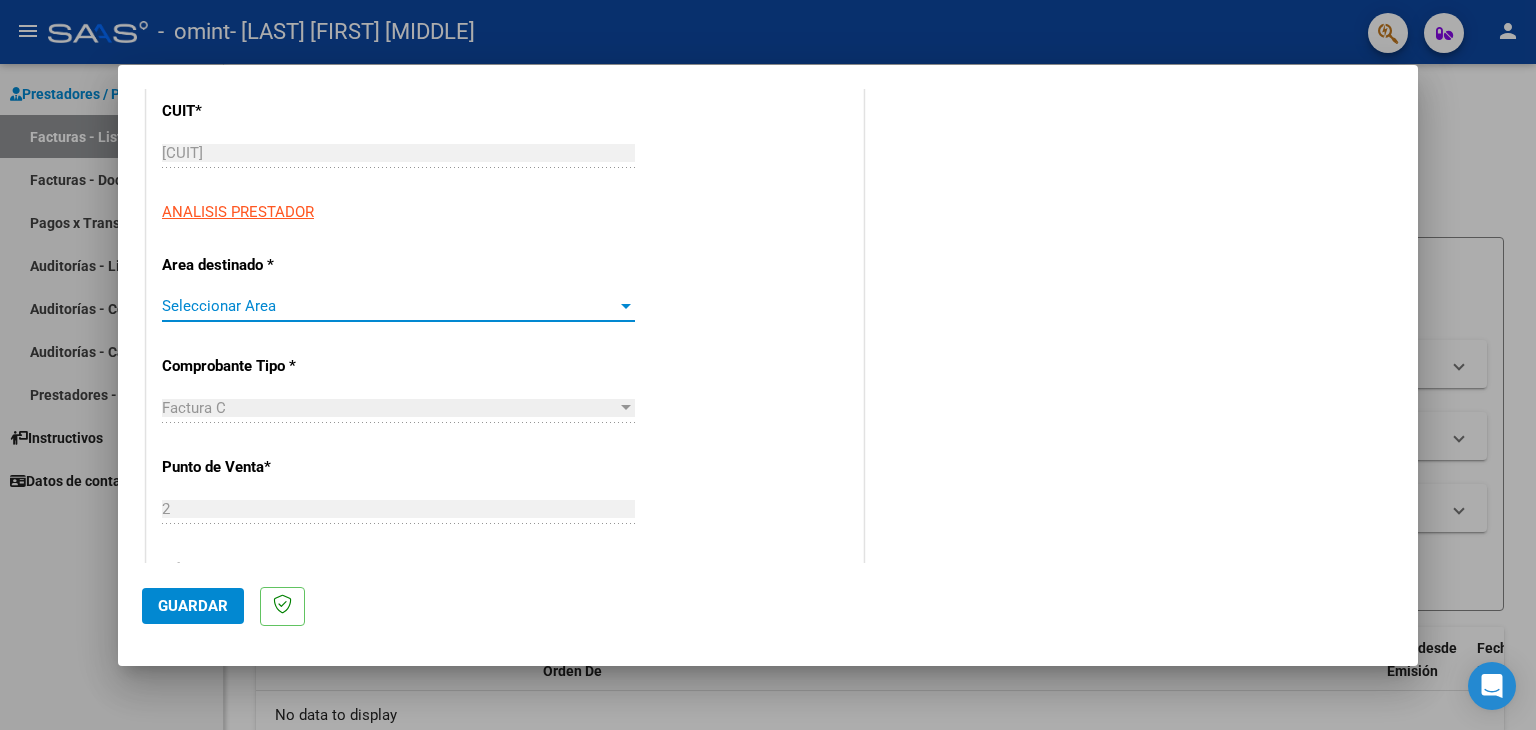 click on "Seleccionar Area" at bounding box center [389, 306] 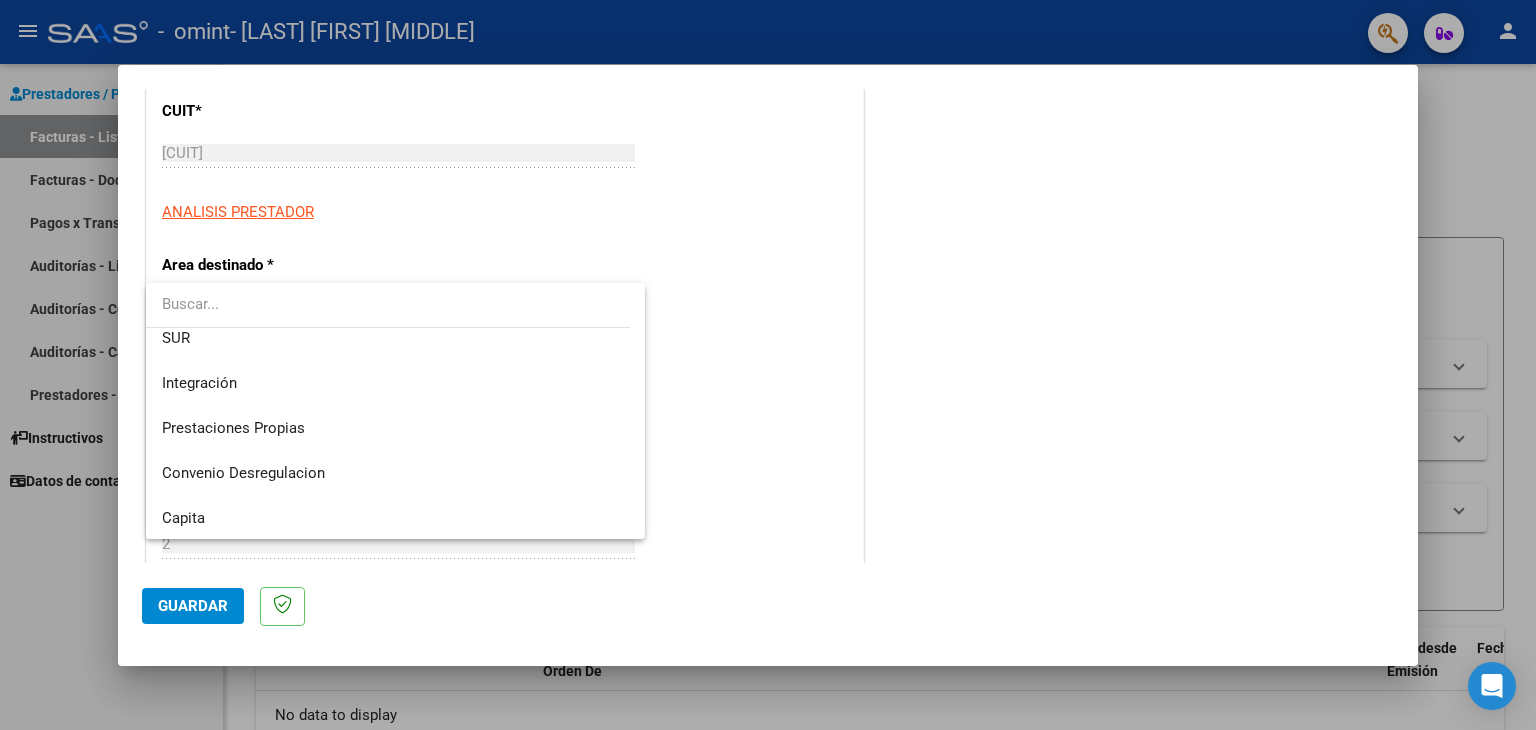 scroll, scrollTop: 98, scrollLeft: 0, axis: vertical 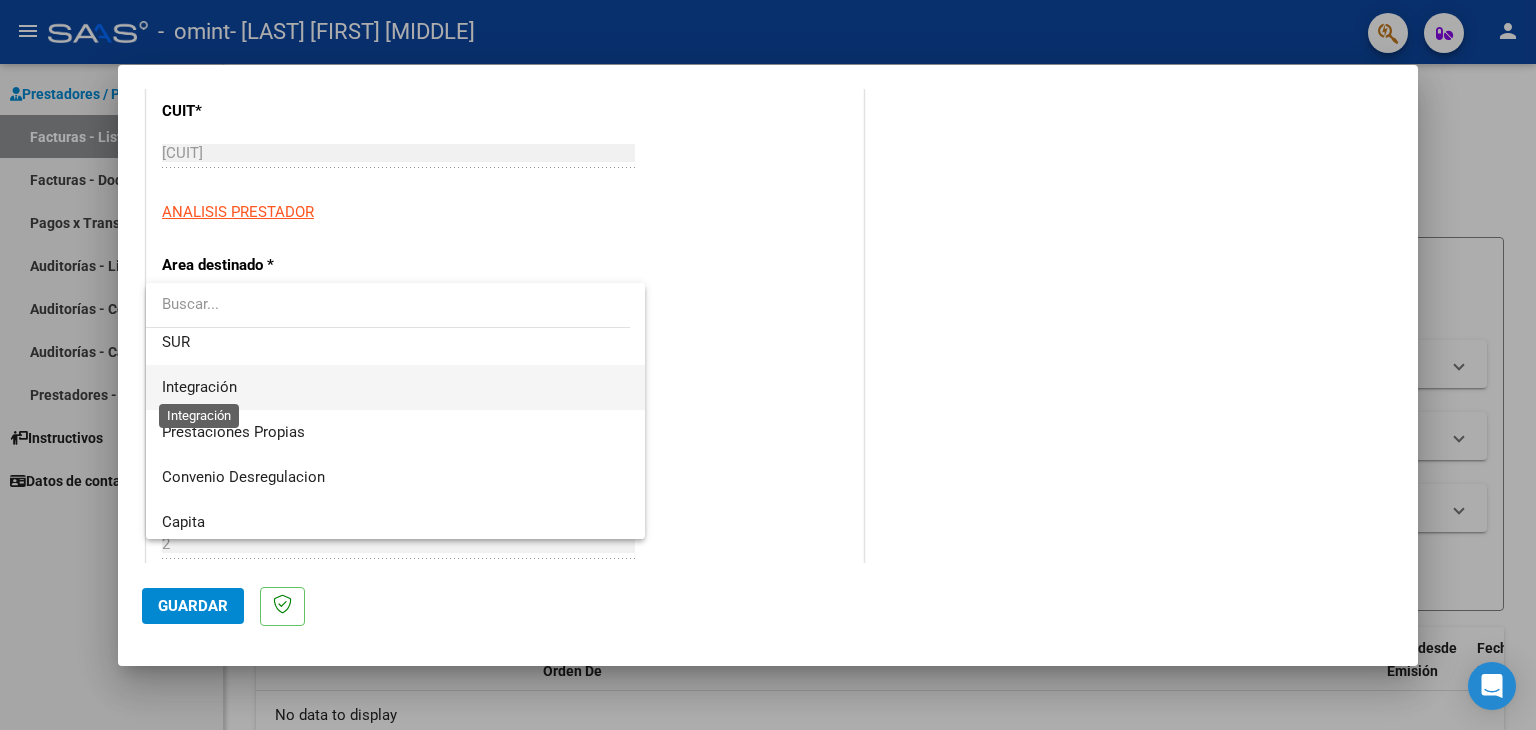 click on "Integración" at bounding box center (199, 387) 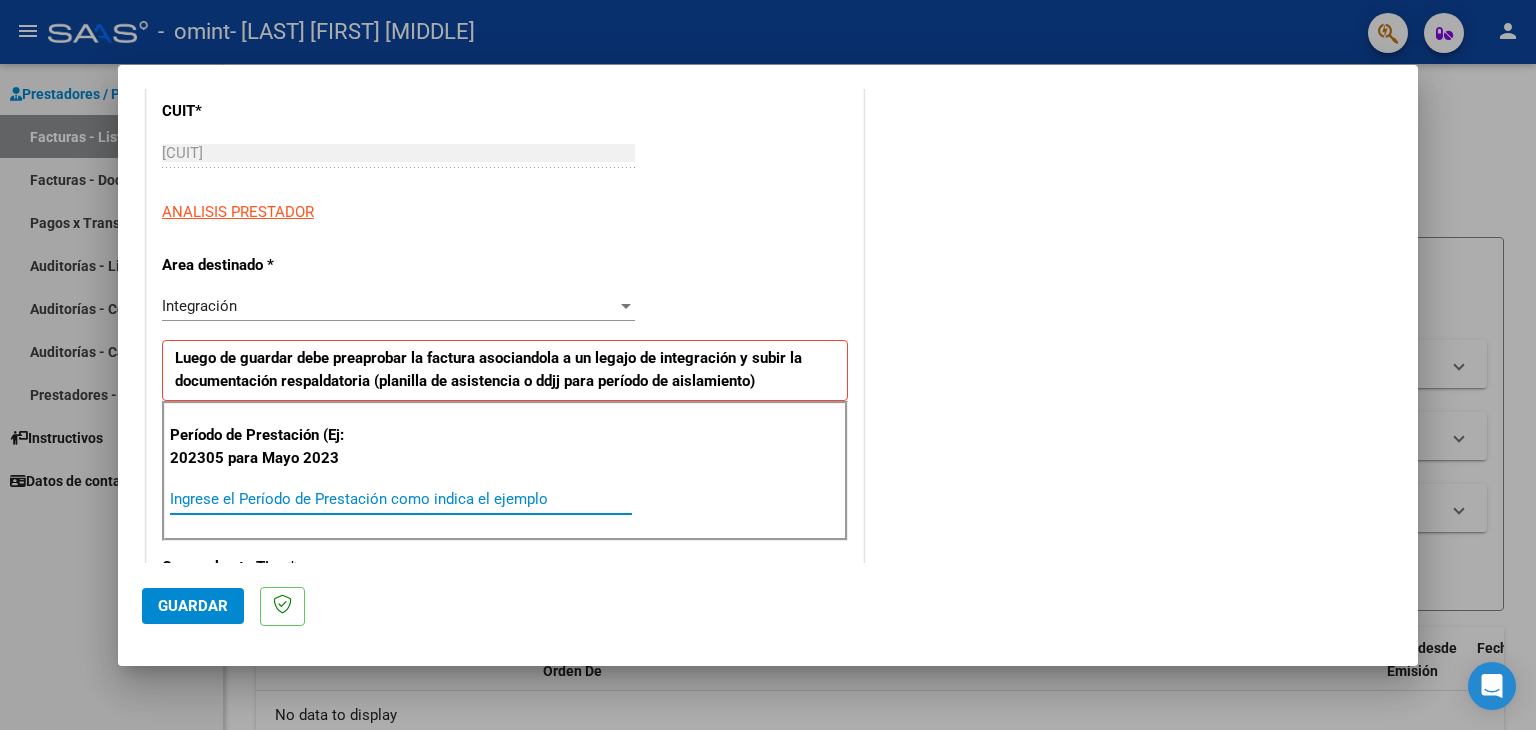 click on "Ingrese el Período de Prestación como indica el ejemplo" at bounding box center [401, 499] 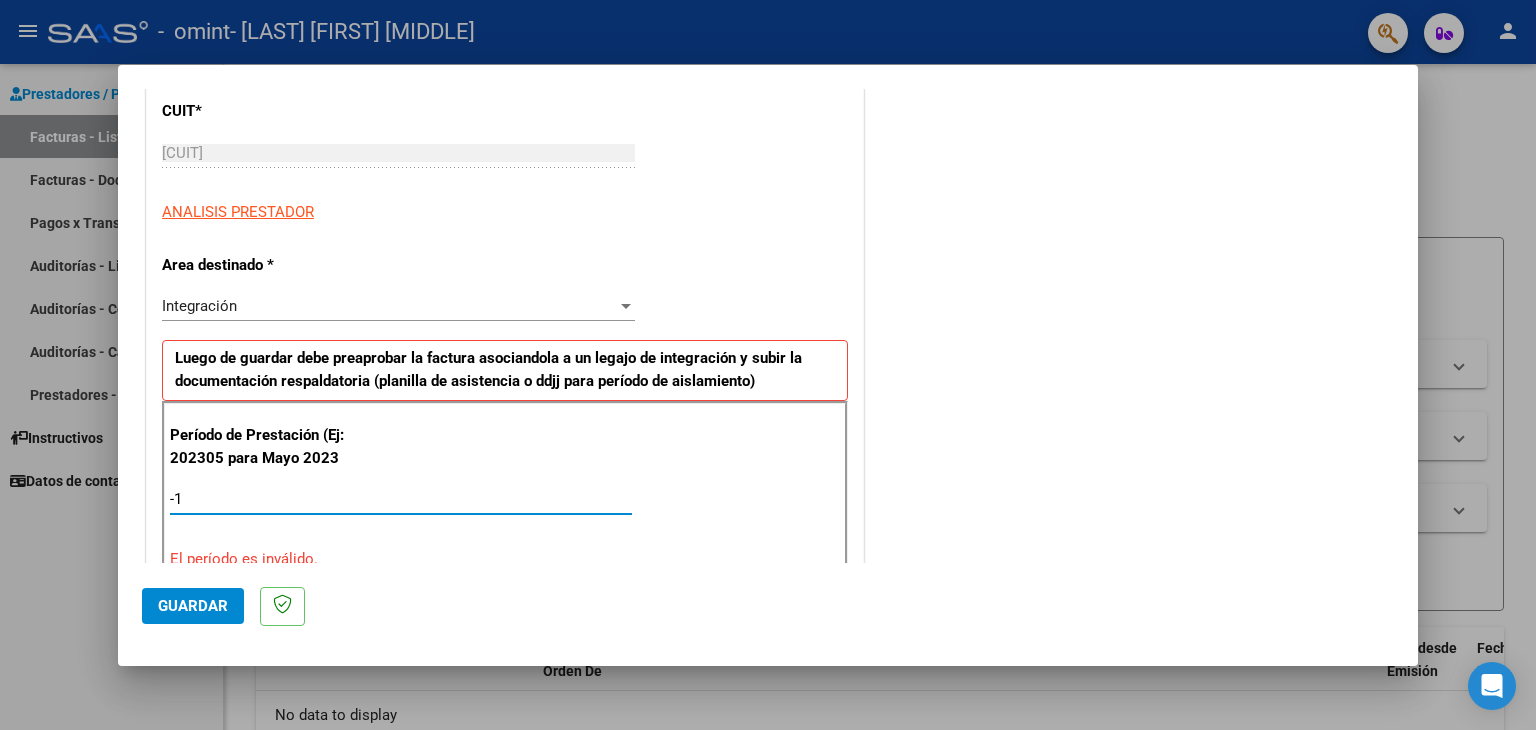 type on "-2" 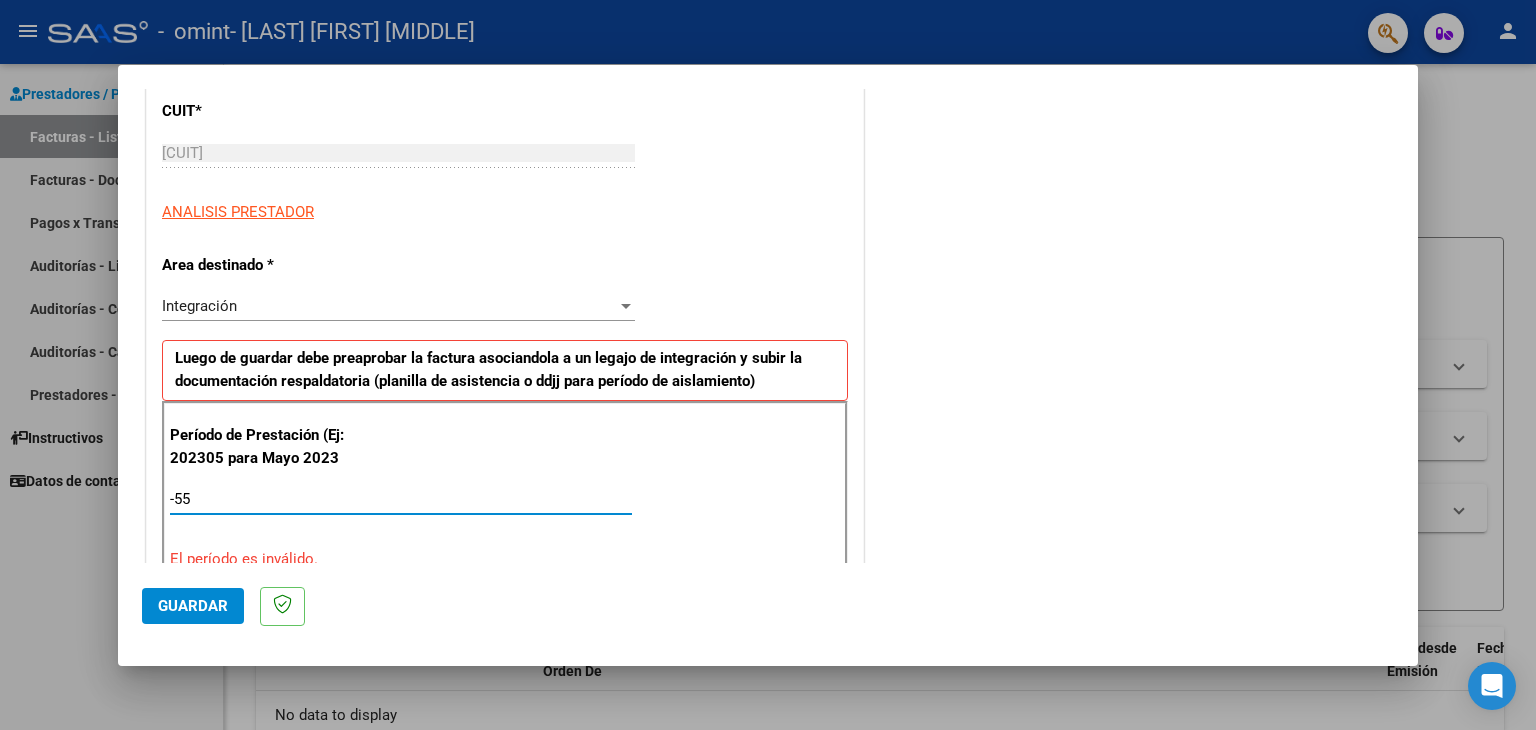 type on "-5" 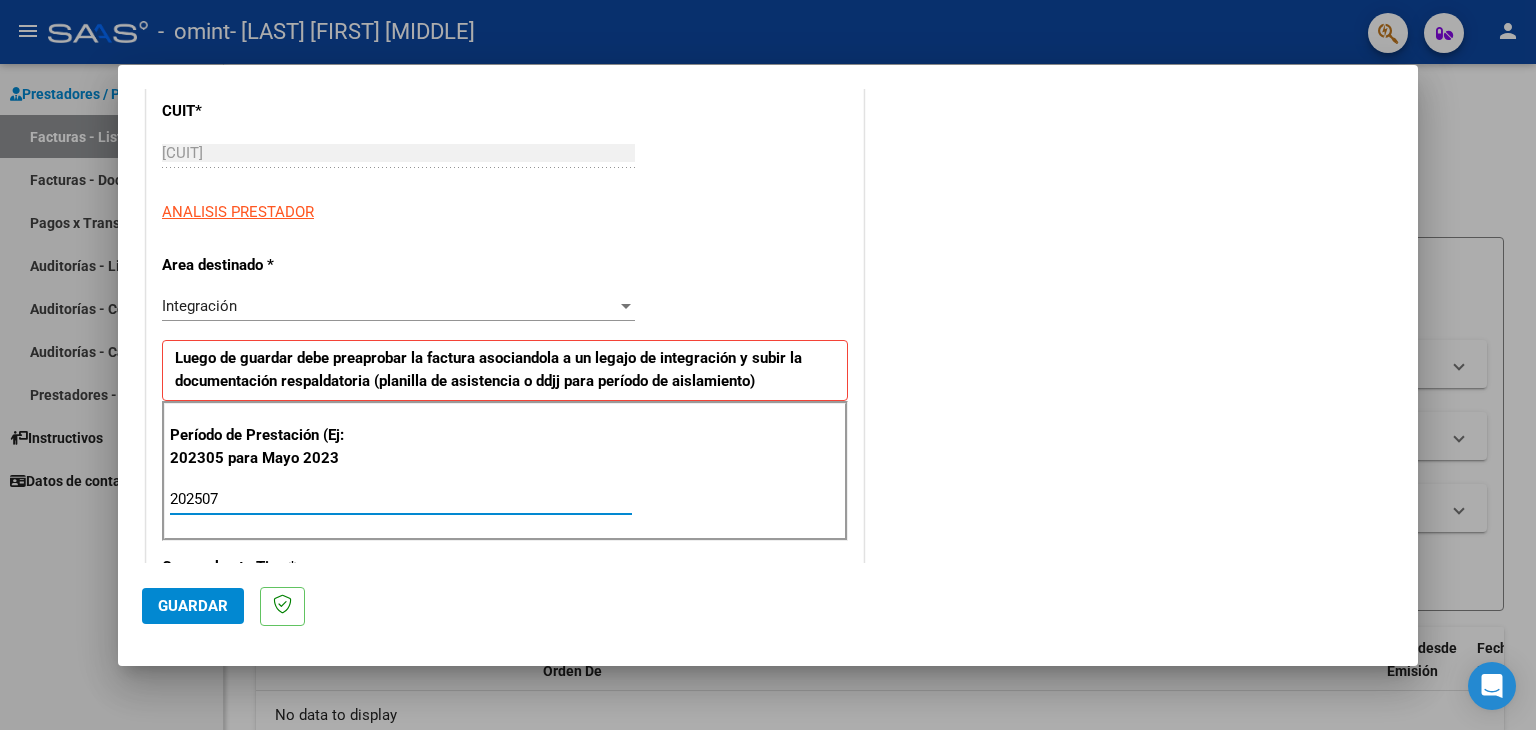 type on "202507" 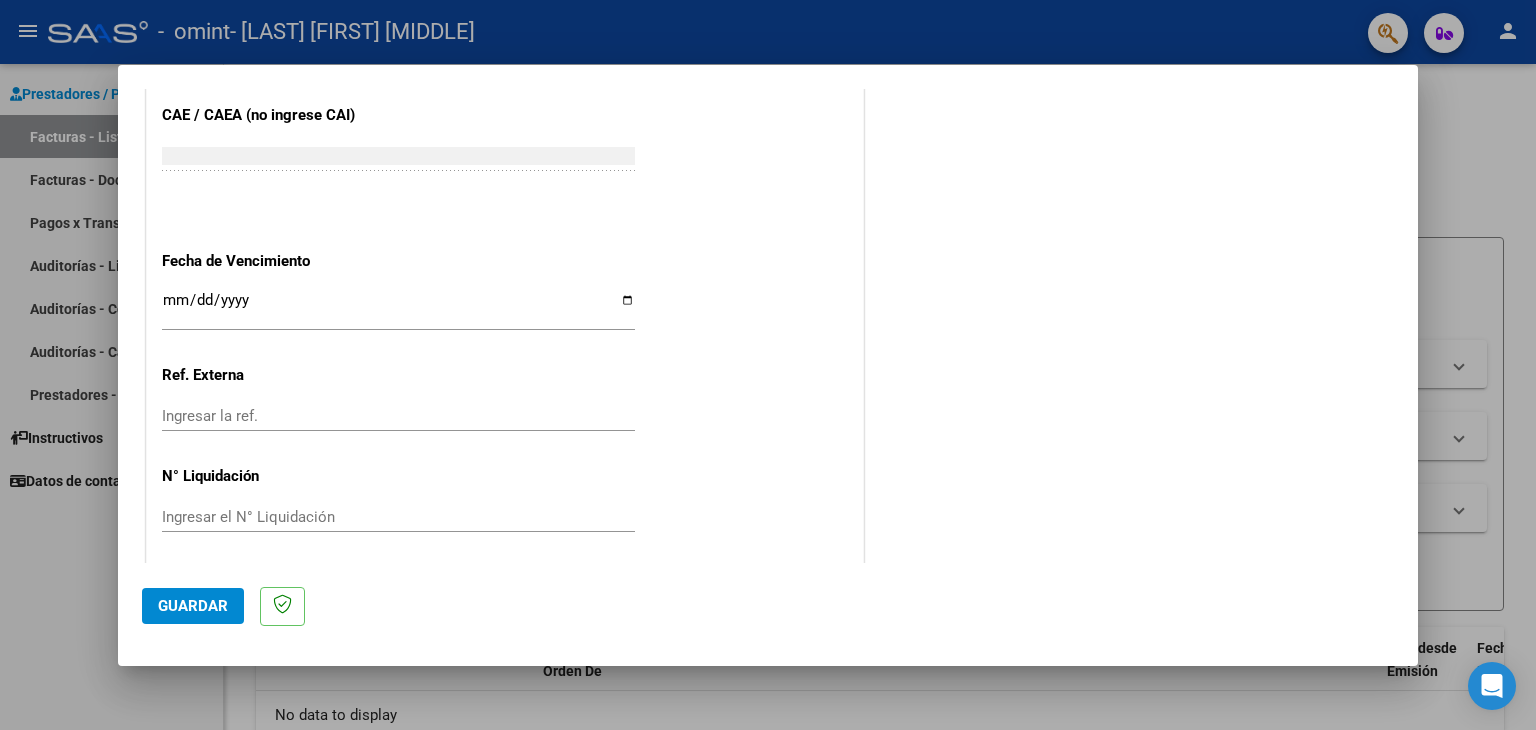 scroll, scrollTop: 1245, scrollLeft: 0, axis: vertical 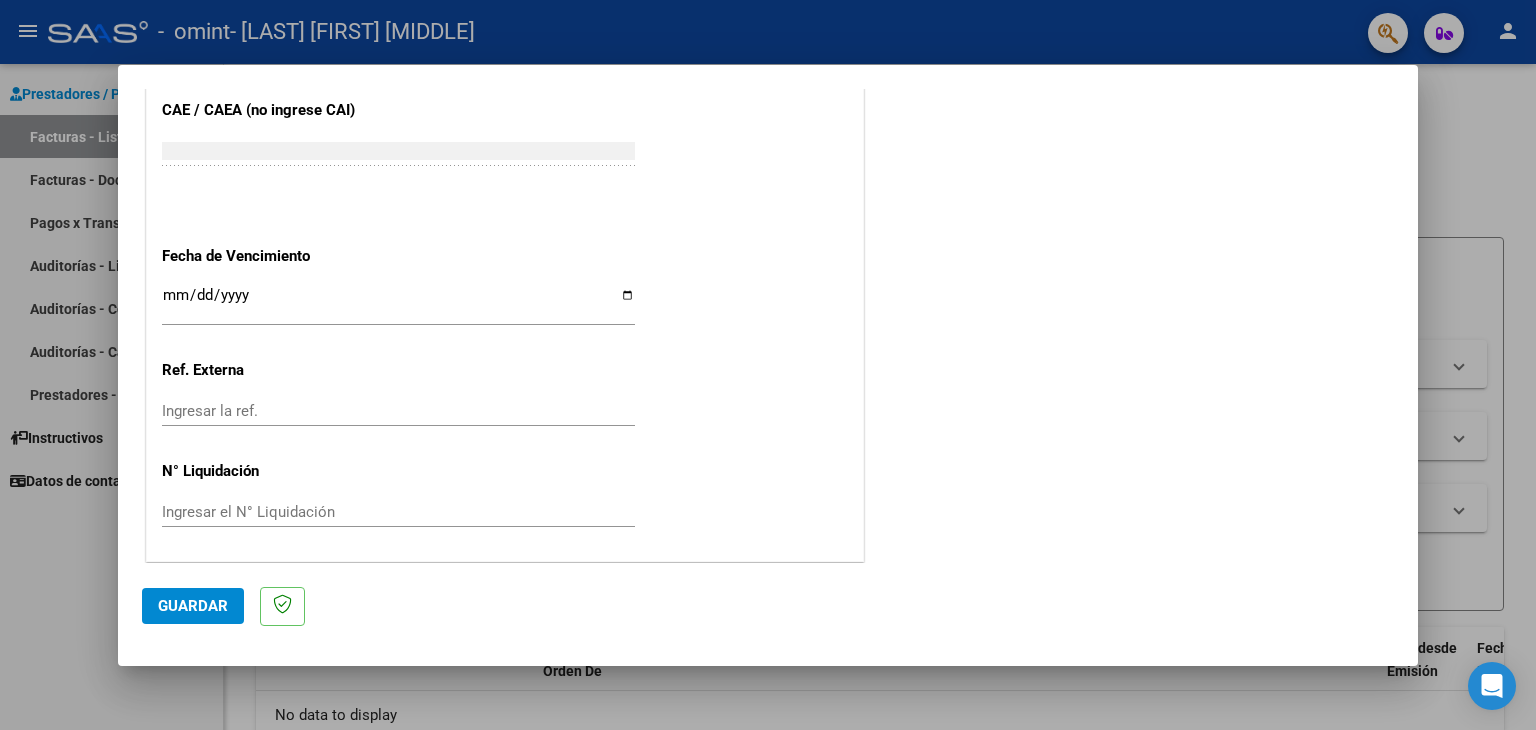 click on "Guardar" 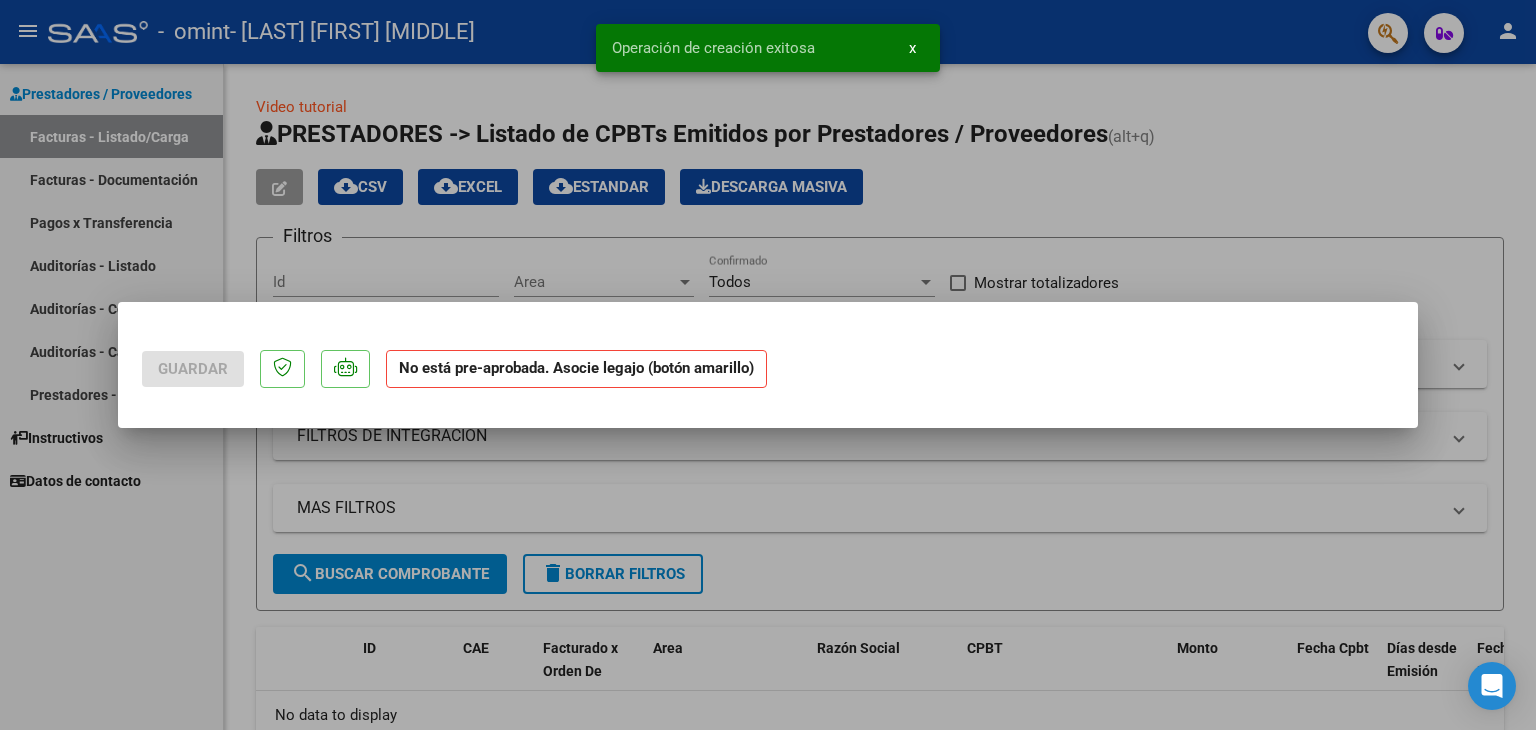 scroll, scrollTop: 0, scrollLeft: 0, axis: both 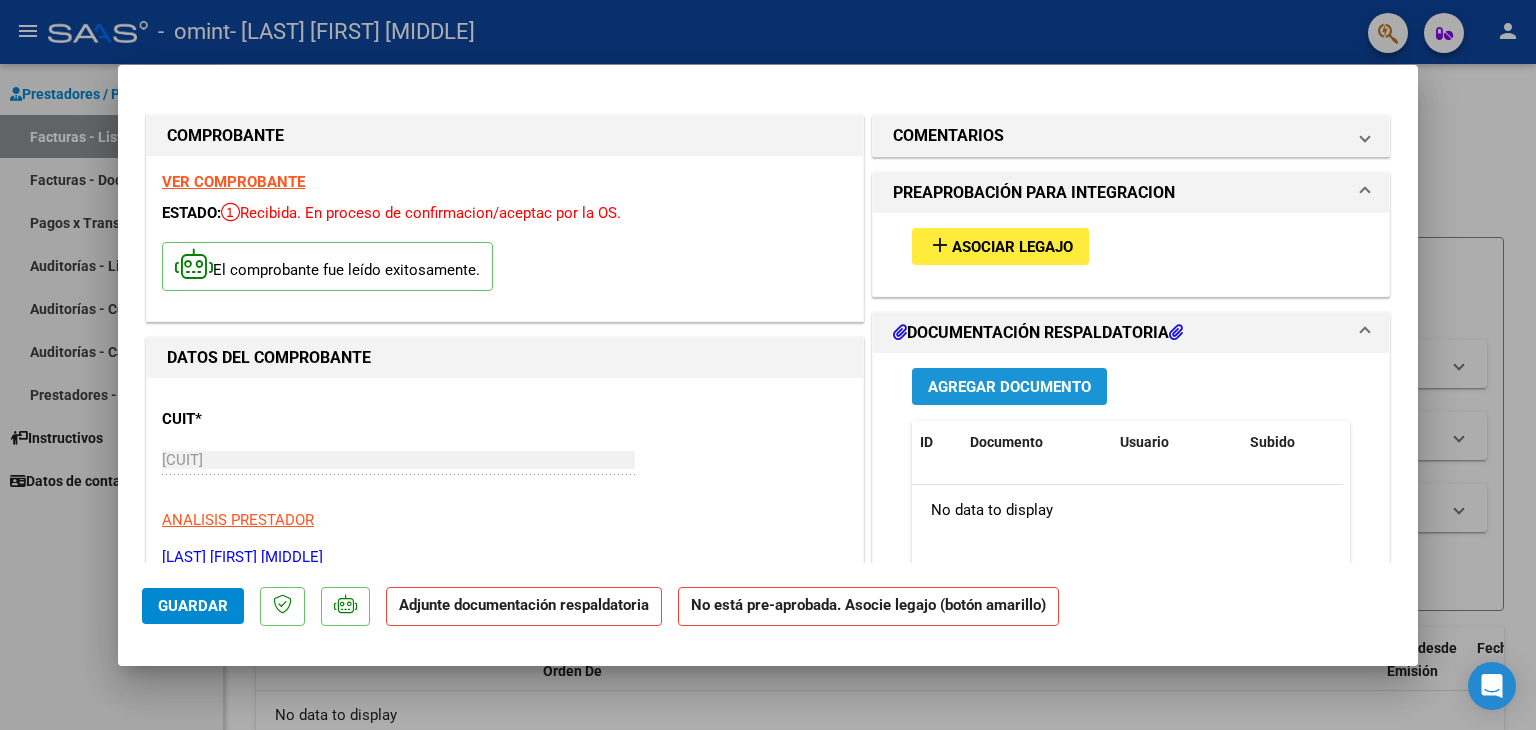 click on "Agregar Documento" at bounding box center (1009, 387) 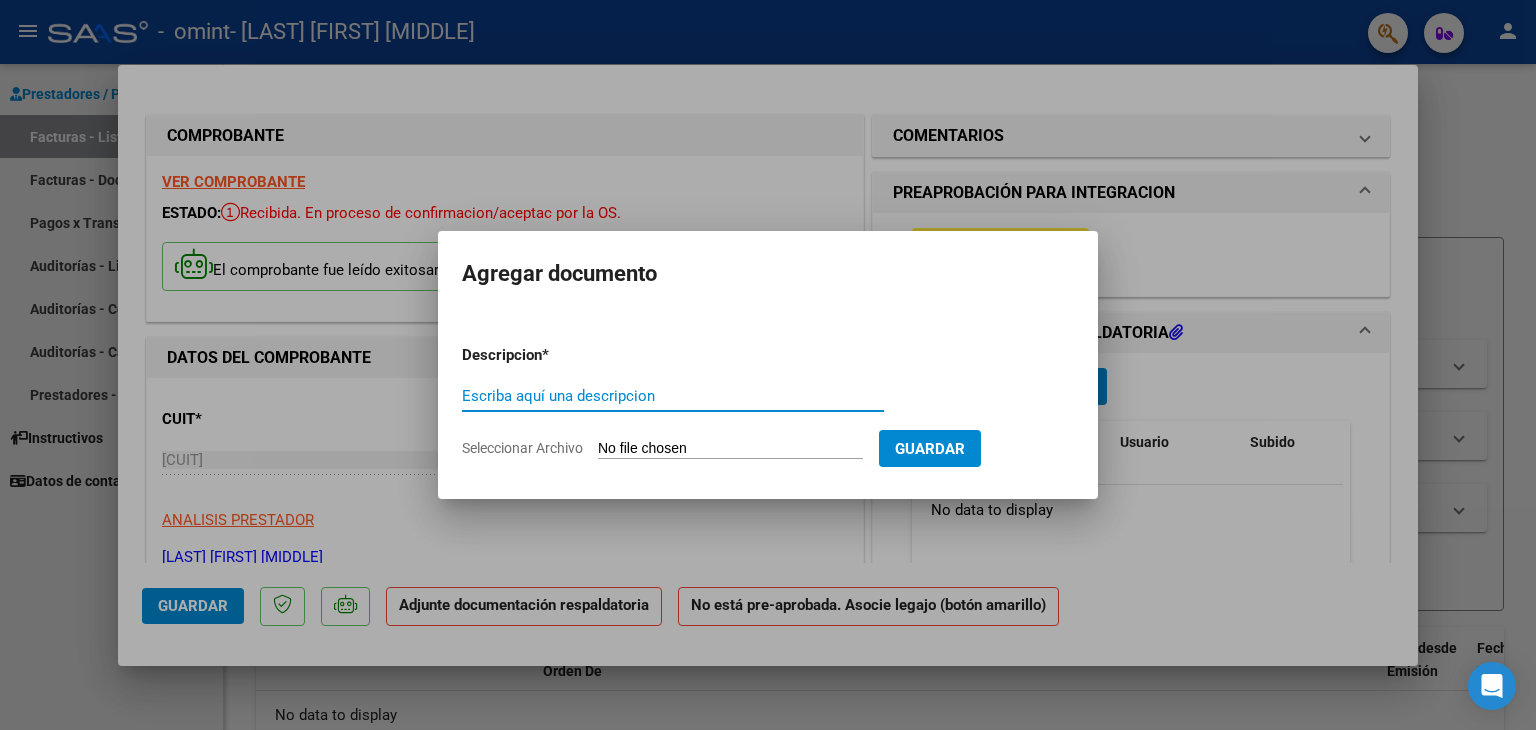 click on "Escriba aquí una descripcion" at bounding box center [673, 396] 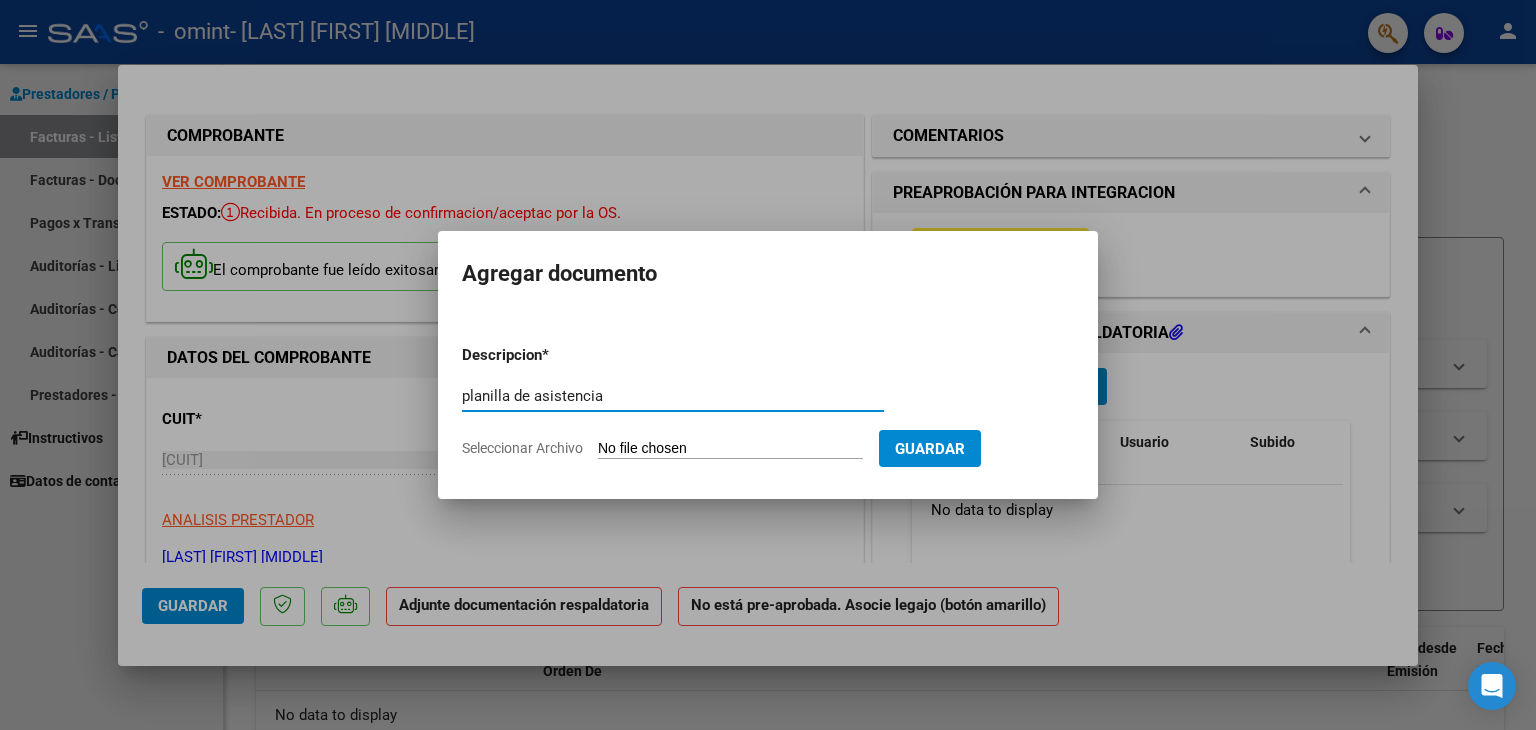 type on "planilla de asistencia" 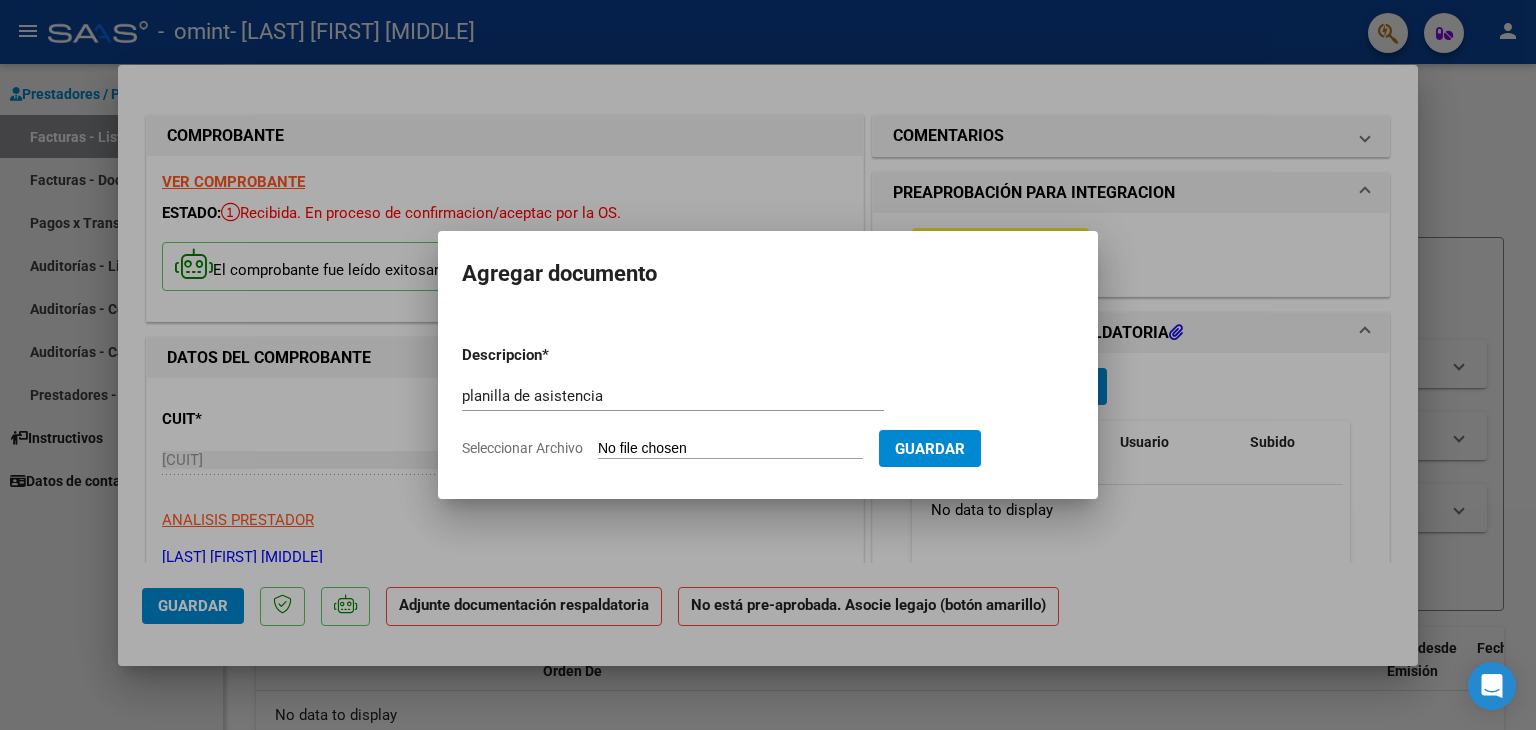 click on "Seleccionar Archivo" at bounding box center (730, 449) 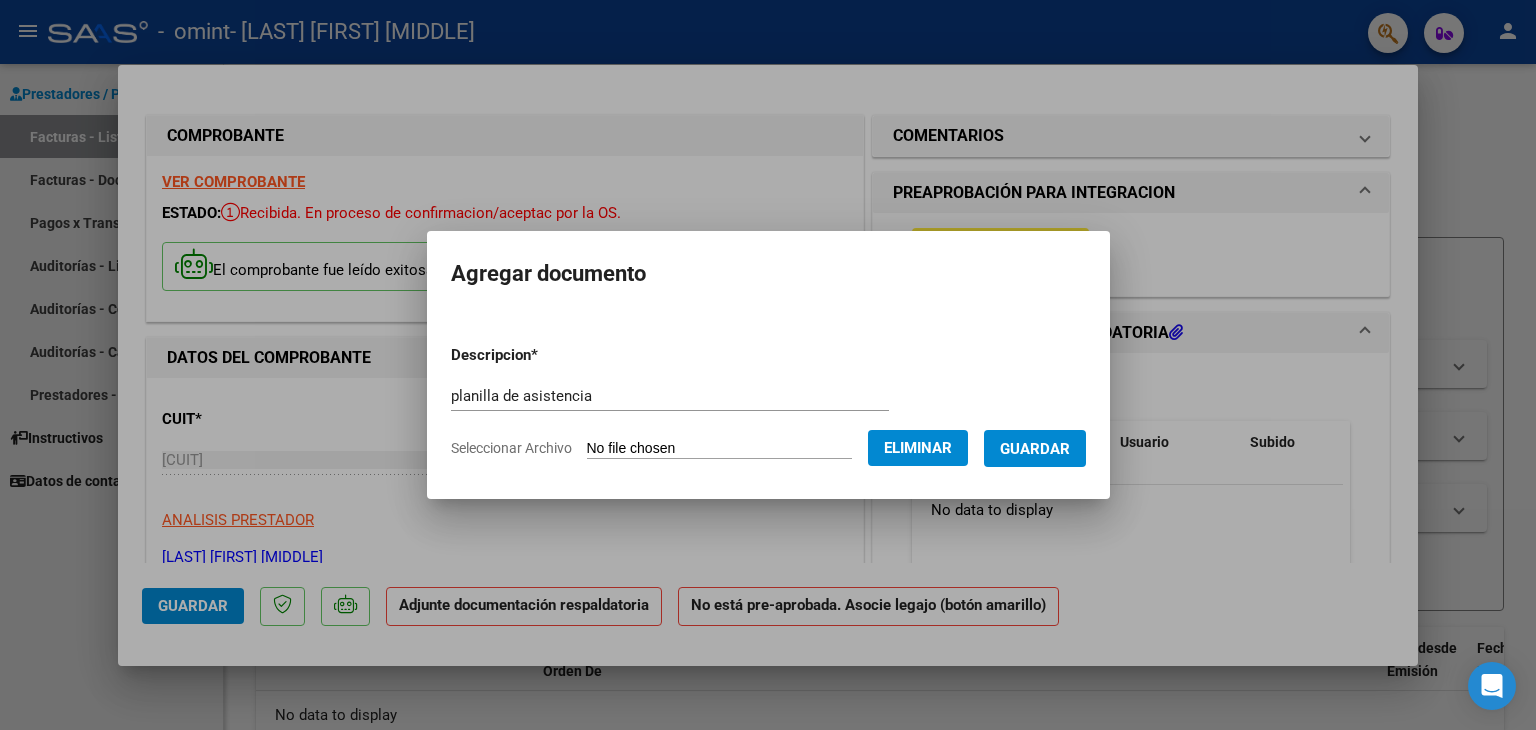 click on "Guardar" at bounding box center (1035, 449) 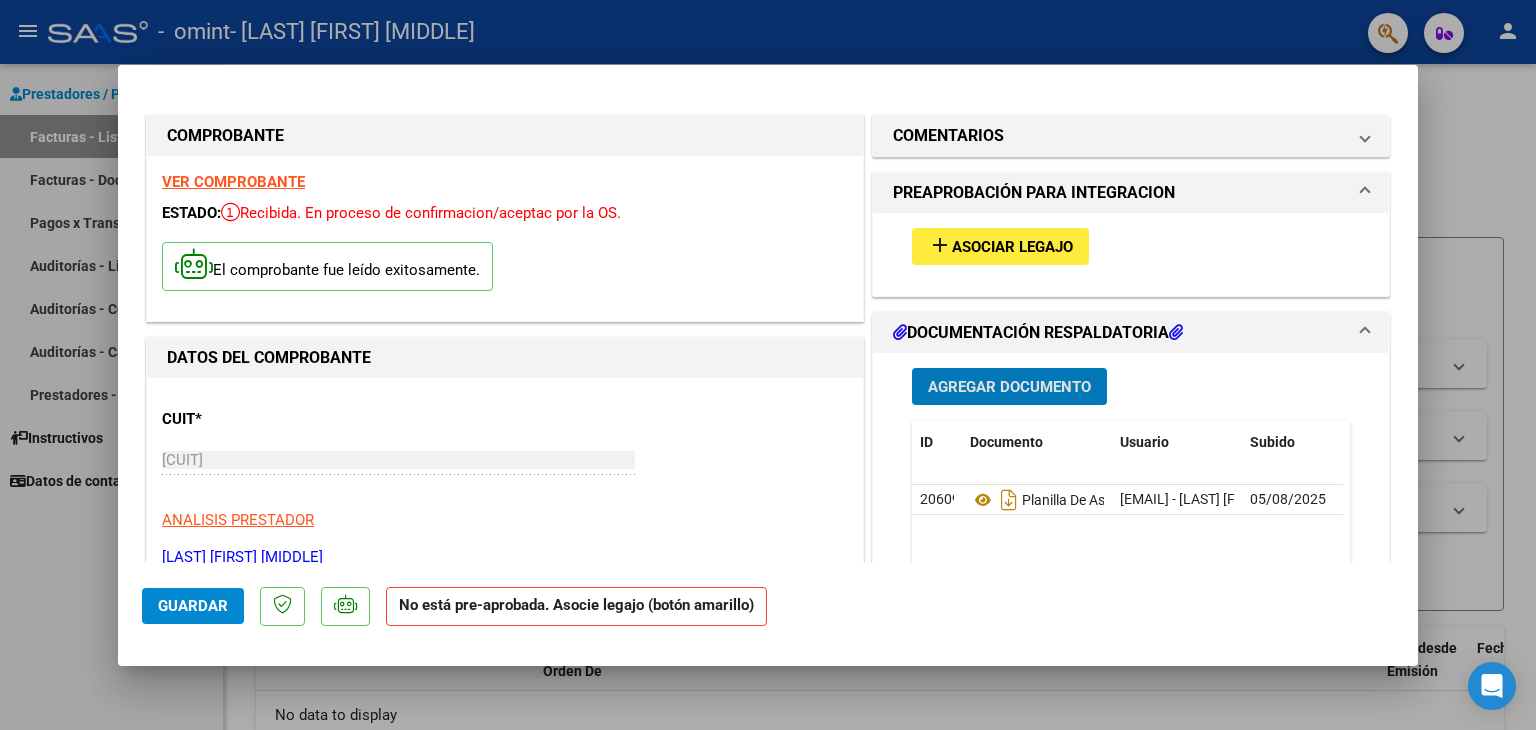 click on "add Asociar Legajo" at bounding box center [1000, 246] 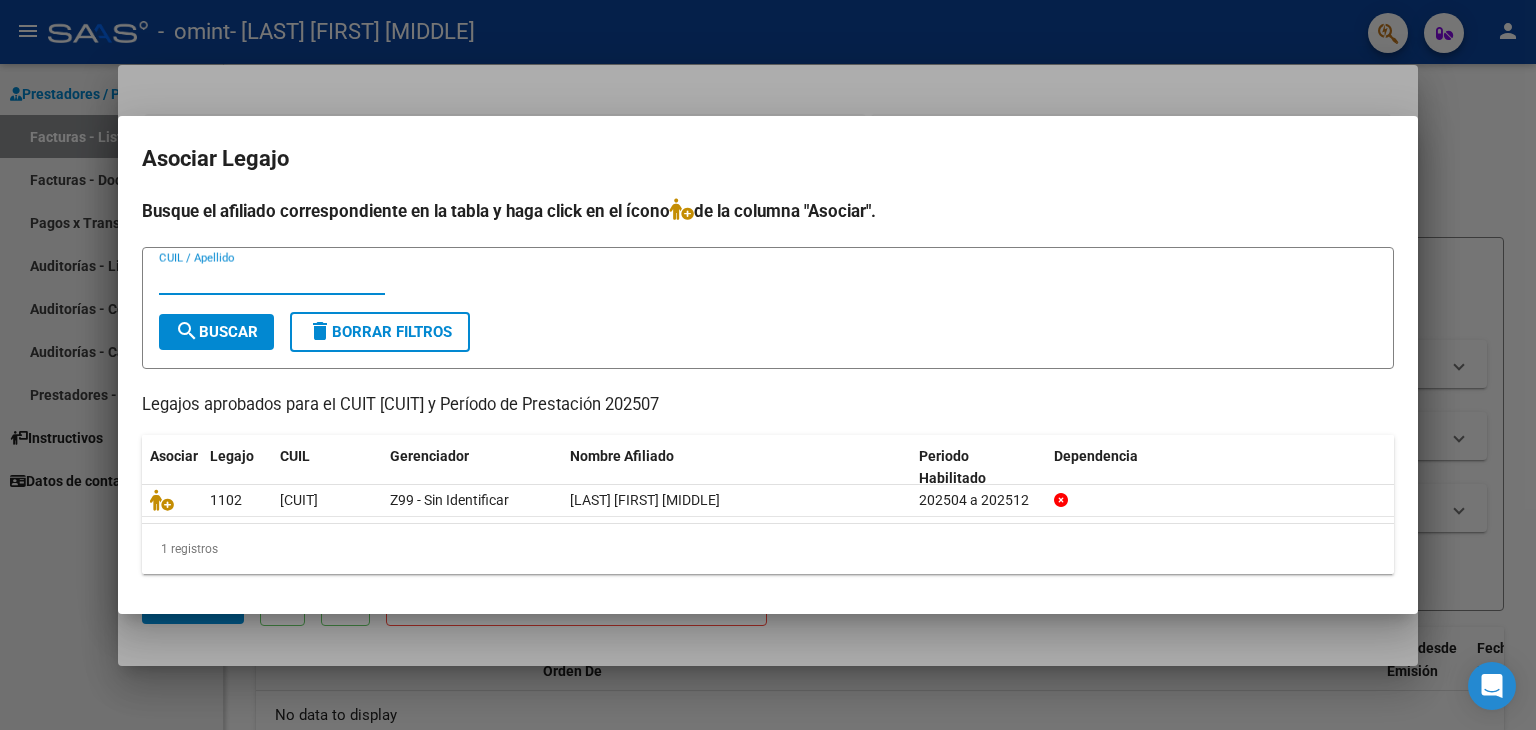 click on "CUIL / Apellido" at bounding box center (272, 279) 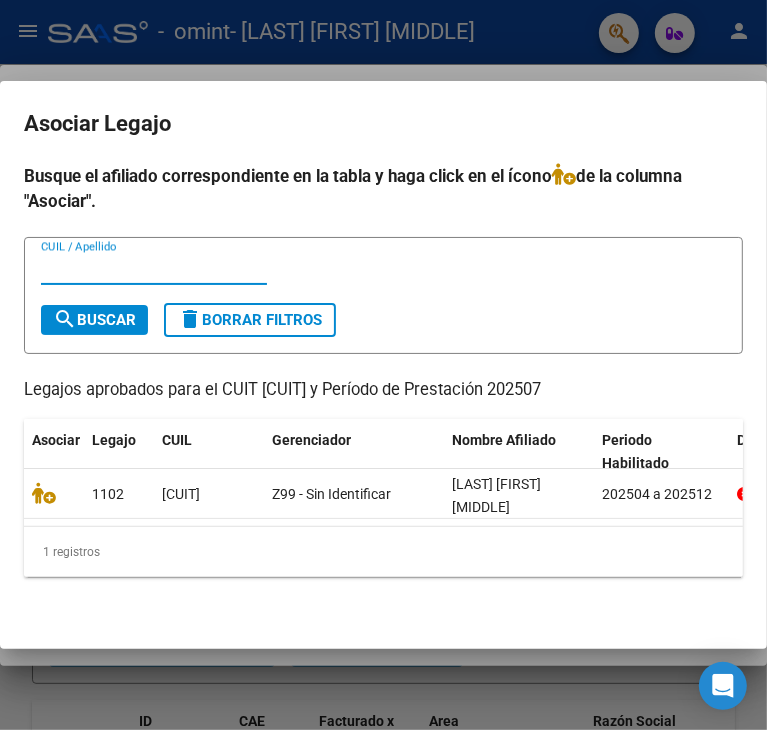 click on "CUIL / Apellido" at bounding box center [154, 269] 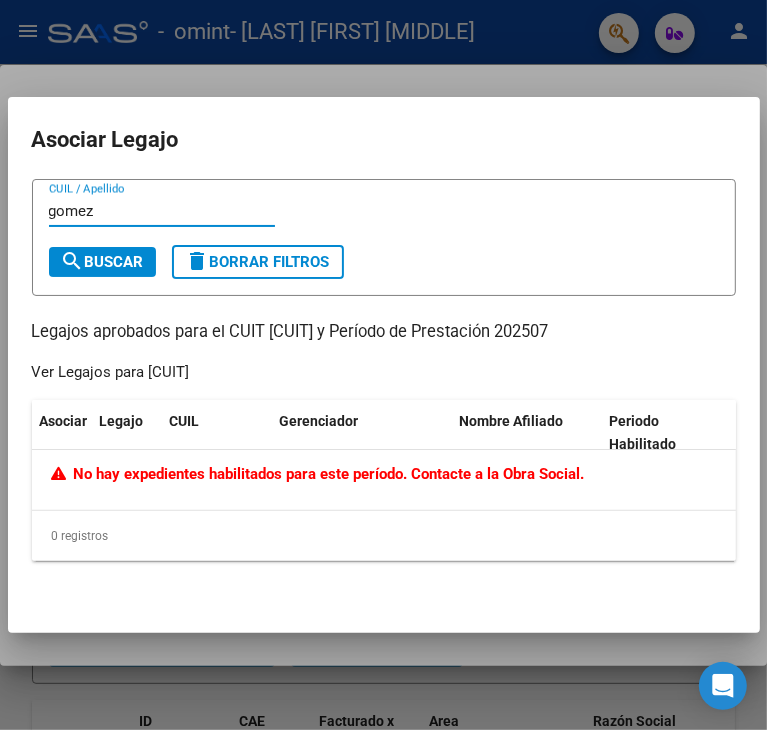 drag, startPoint x: 118, startPoint y: 217, endPoint x: 24, endPoint y: 214, distance: 94.04786 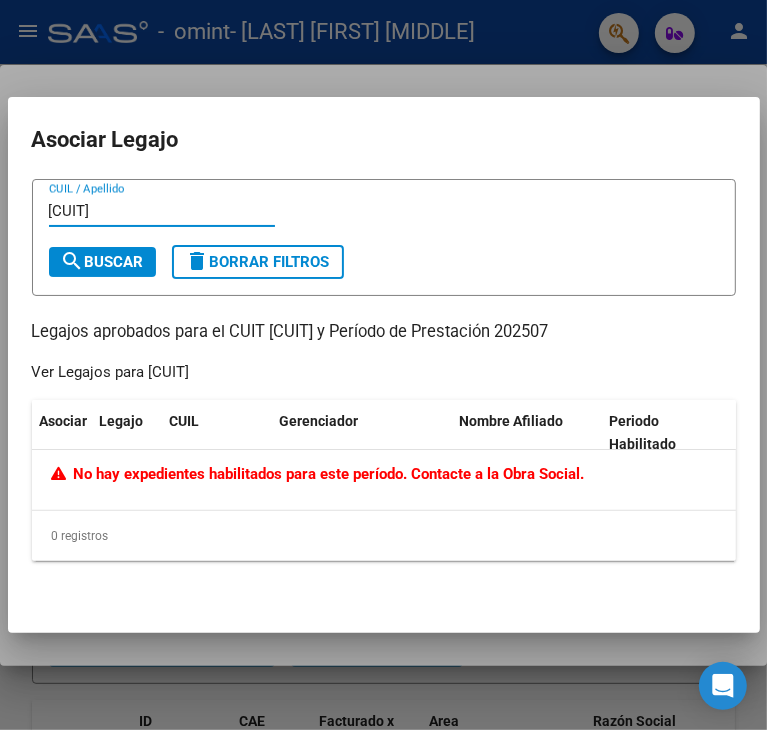 type on "[CUIT]" 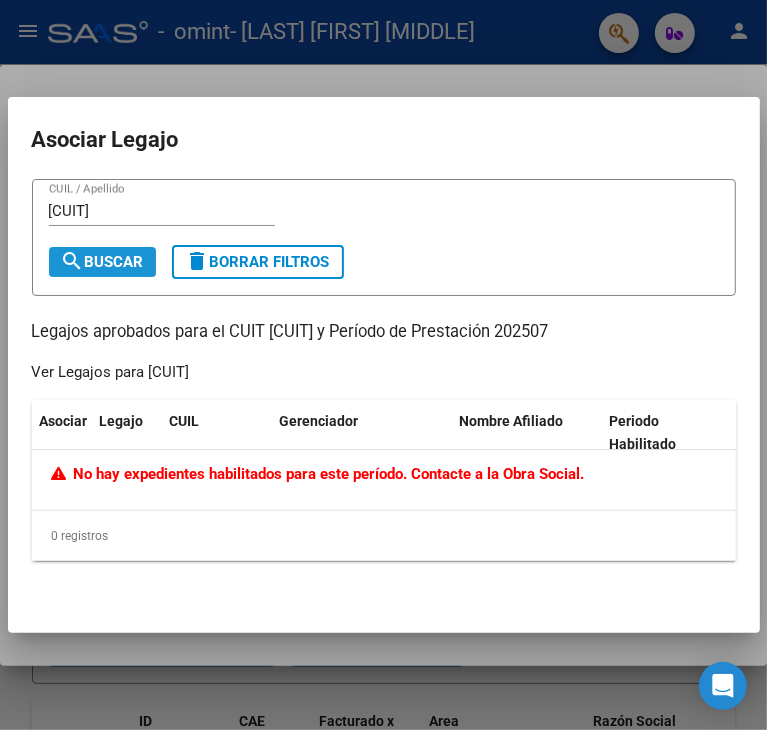 click on "search  Buscar" at bounding box center (102, 262) 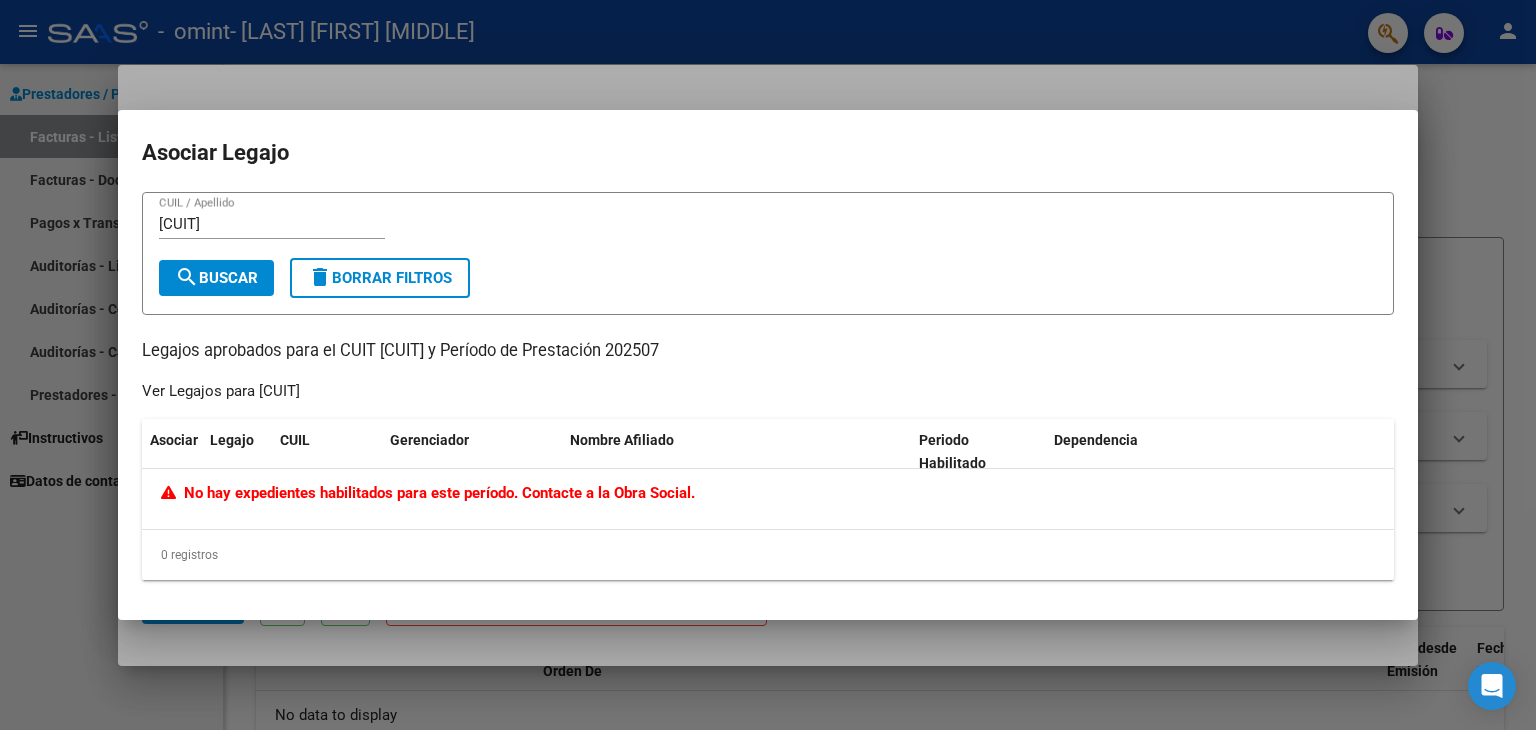 click on "[CUIT] CUIL / Apellido" at bounding box center [272, 224] 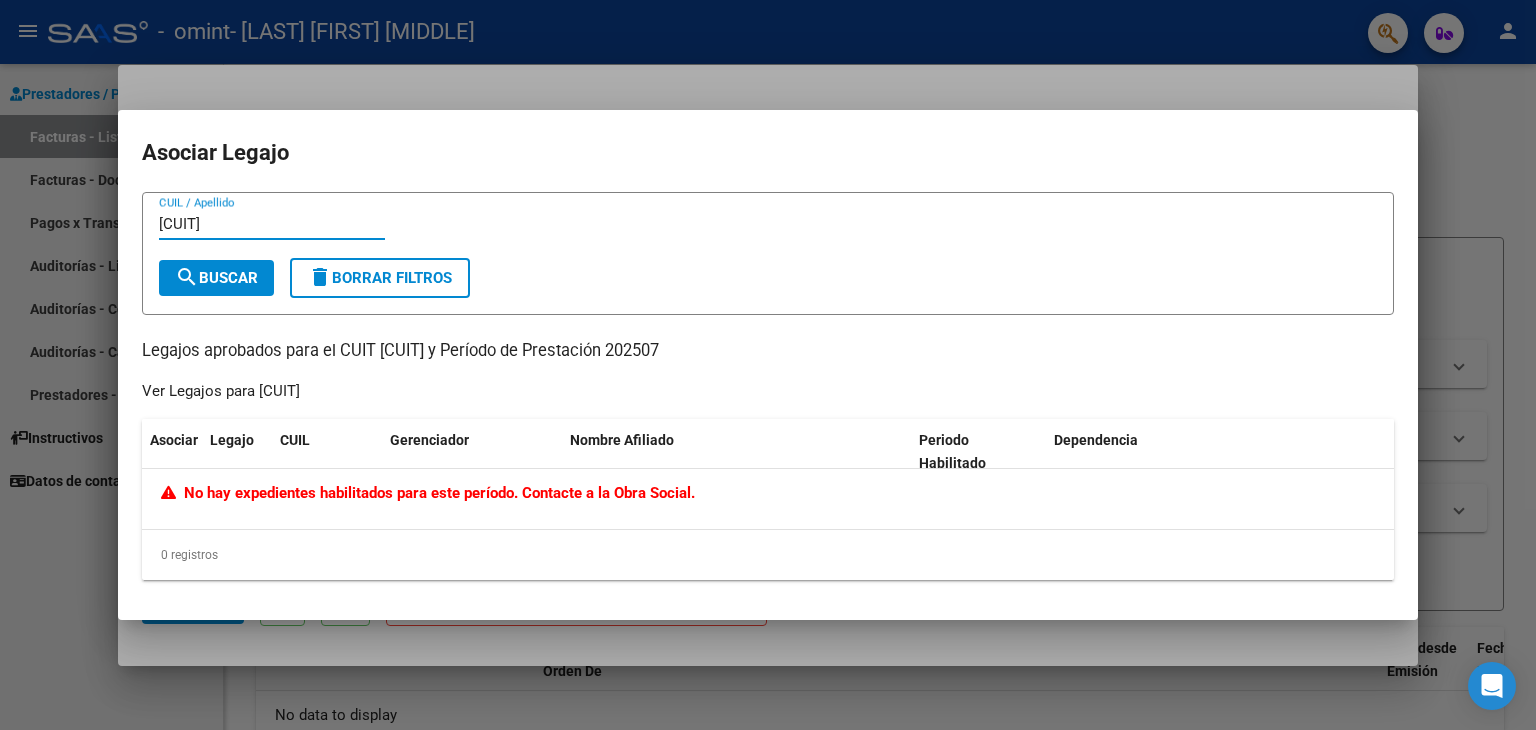 drag, startPoint x: 236, startPoint y: 222, endPoint x: 71, endPoint y: 213, distance: 165.24527 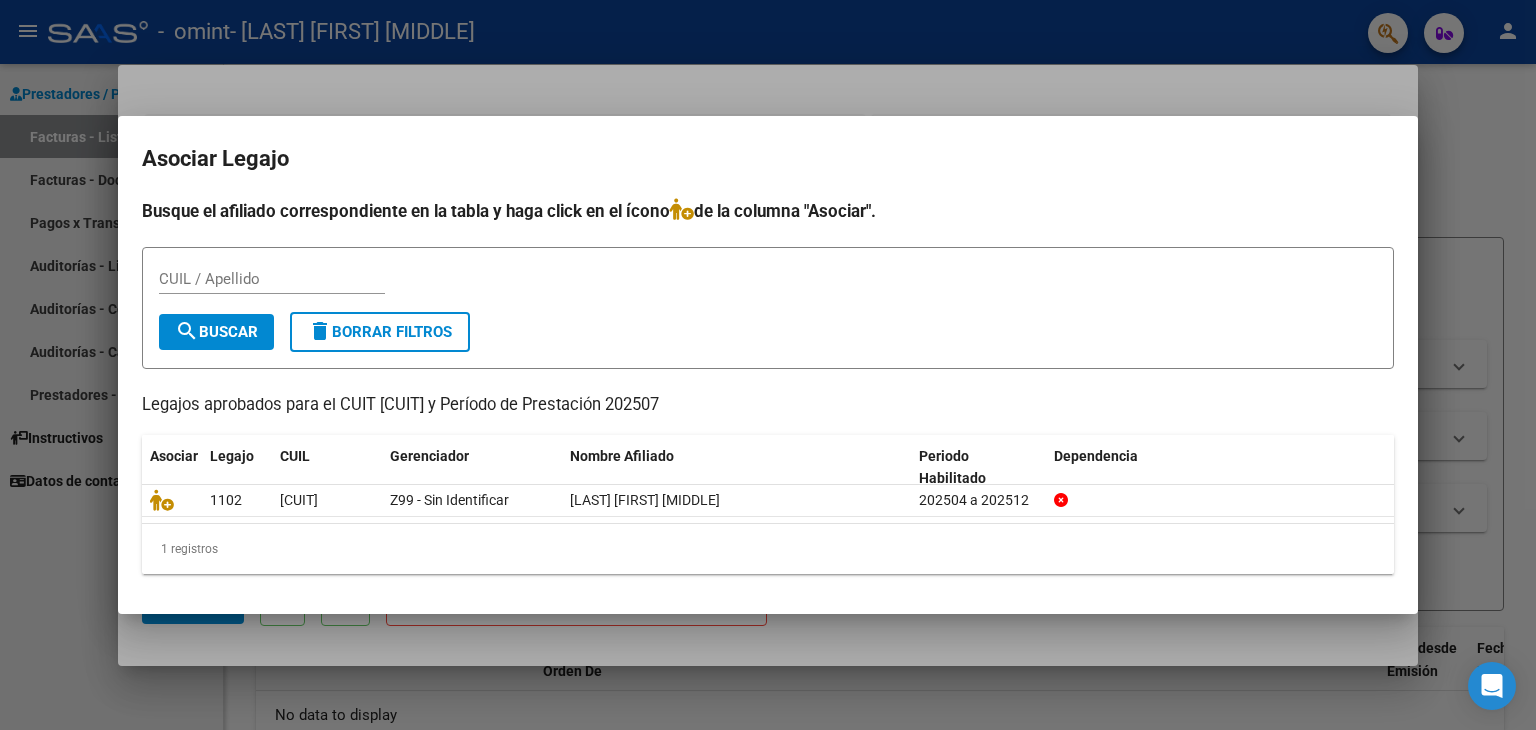 click at bounding box center (768, 365) 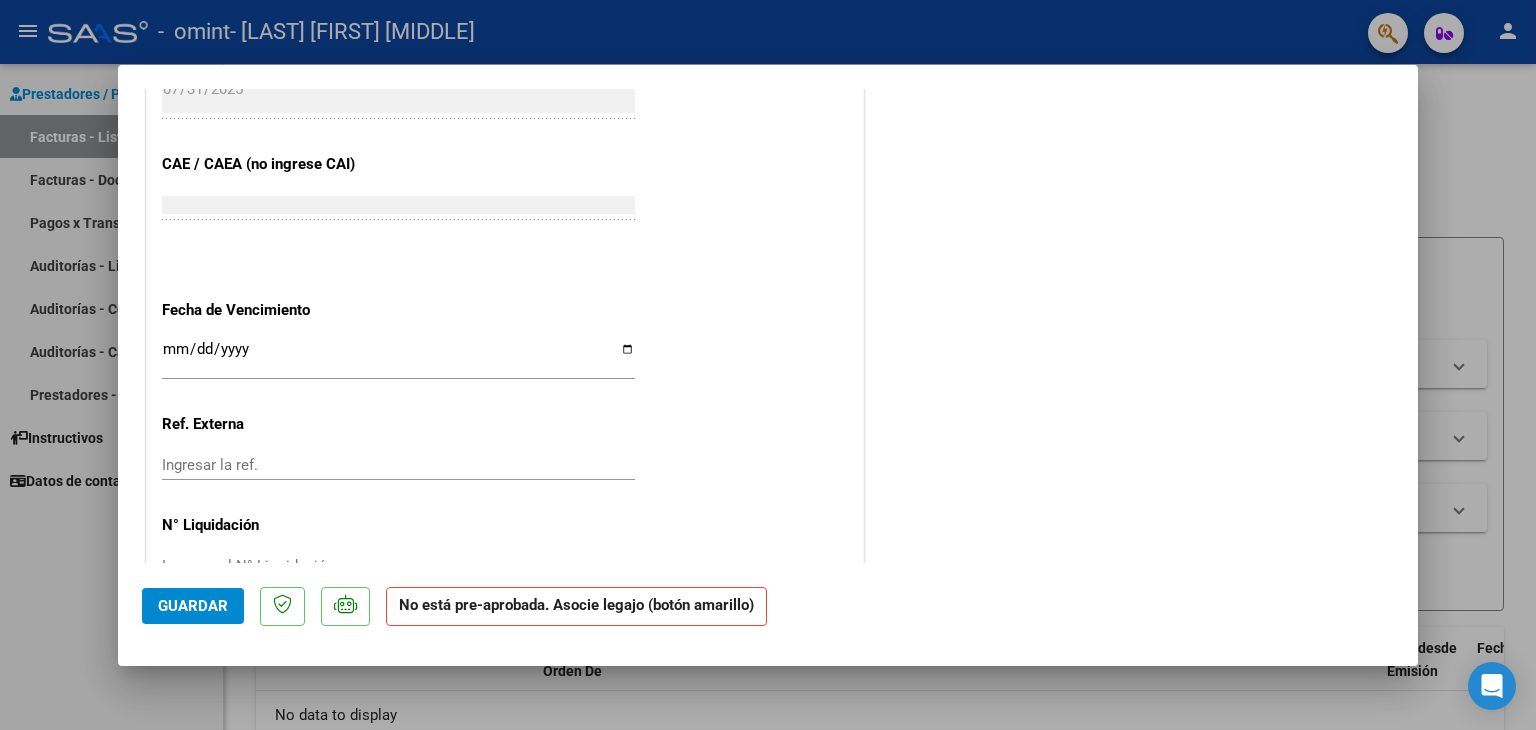 scroll, scrollTop: 1260, scrollLeft: 0, axis: vertical 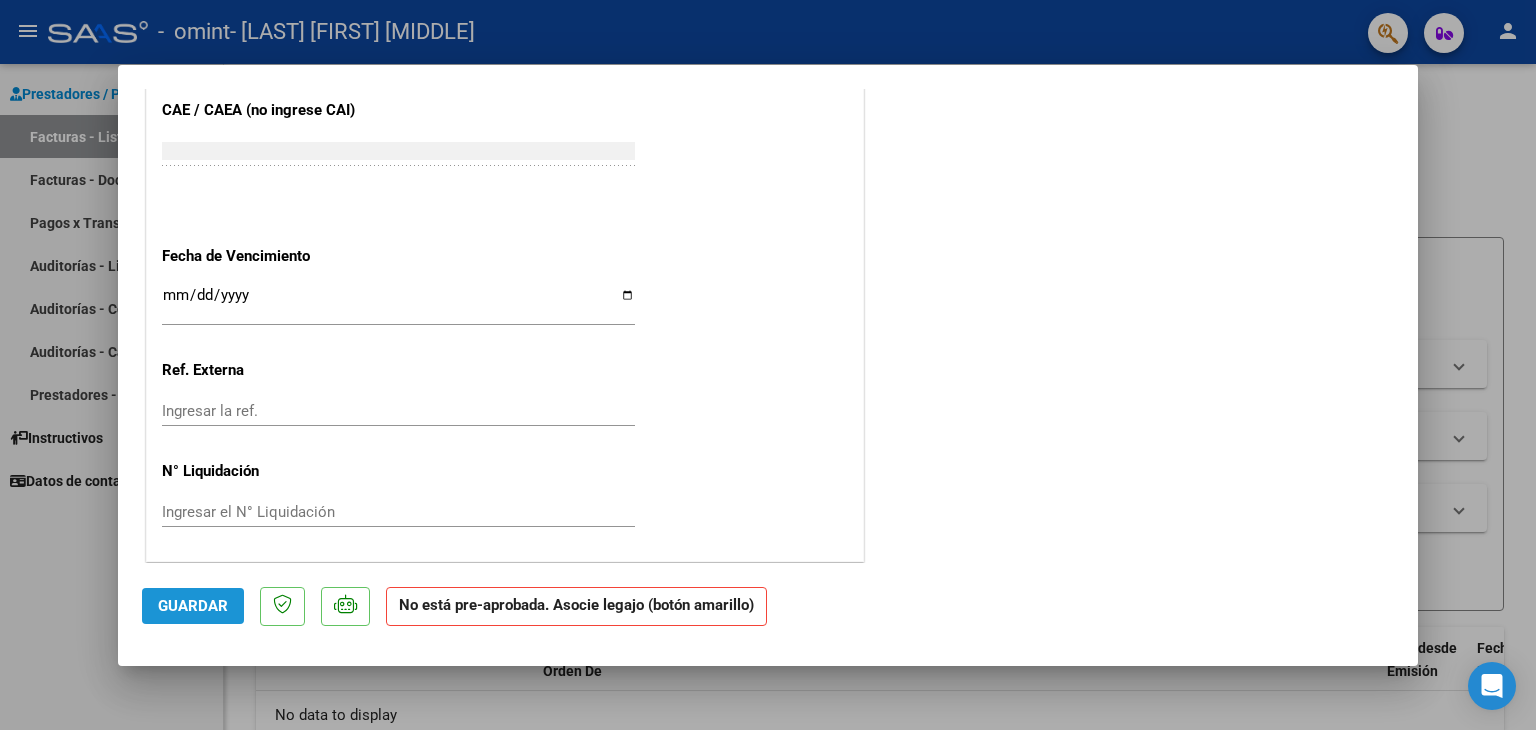click on "Guardar" 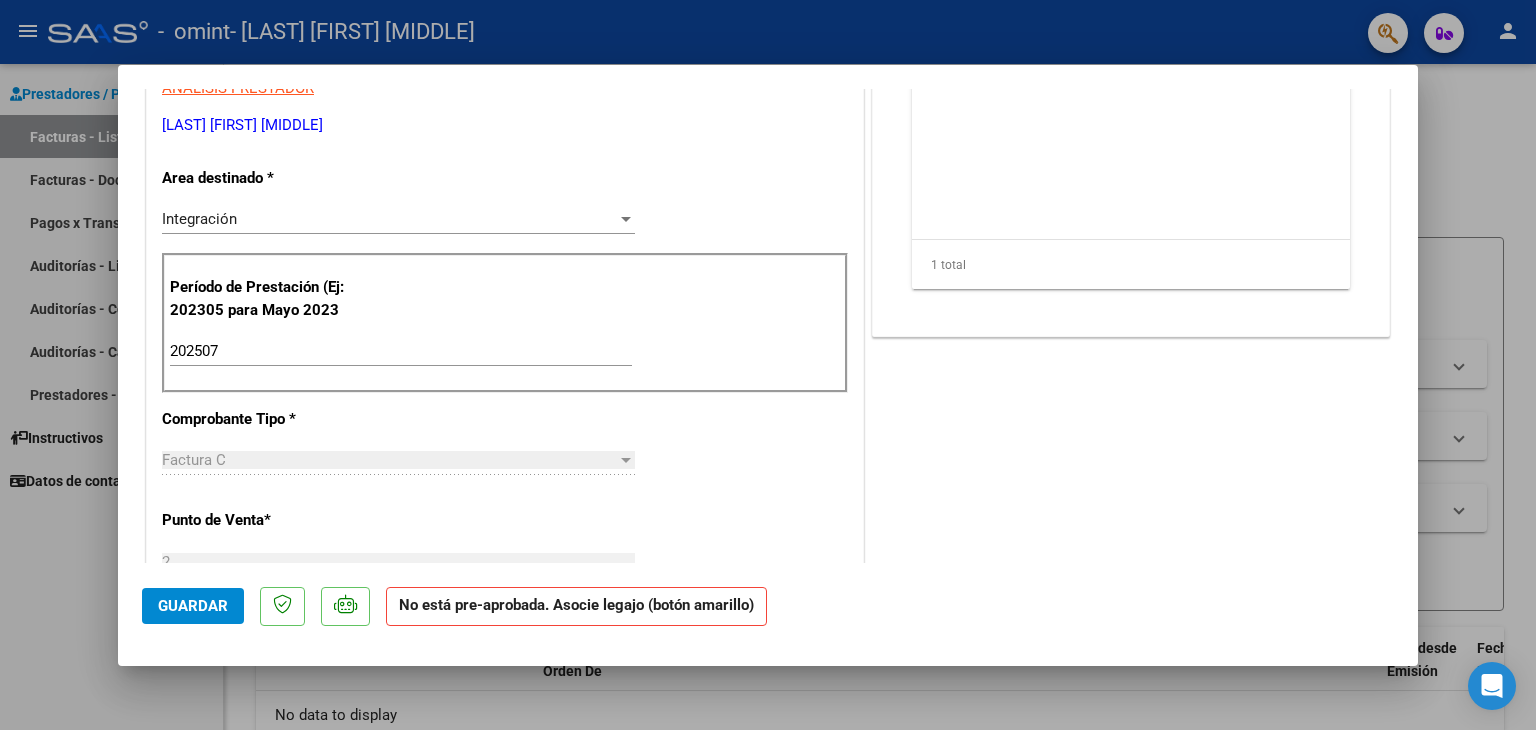 scroll, scrollTop: 17, scrollLeft: 0, axis: vertical 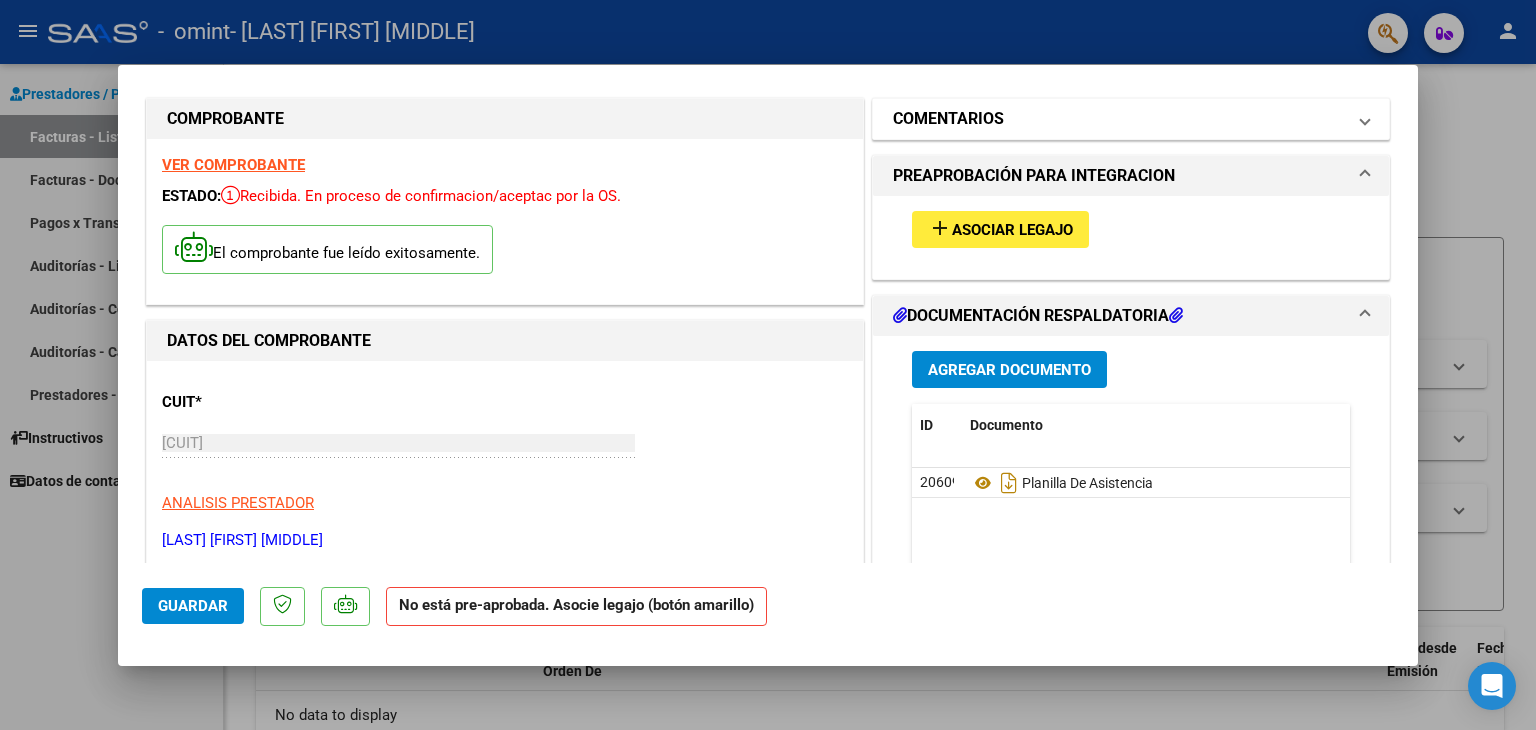 click at bounding box center (1365, 119) 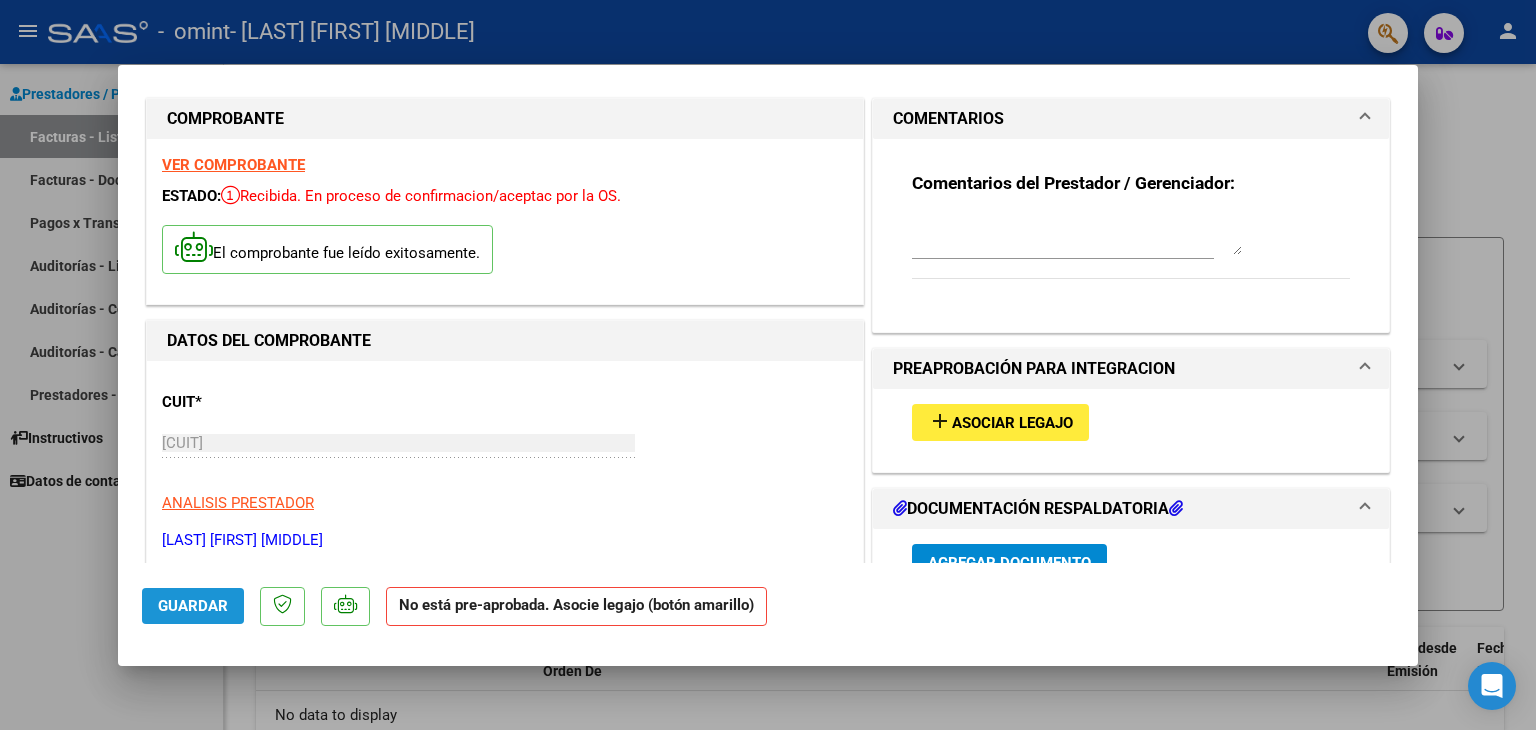 click on "Guardar" 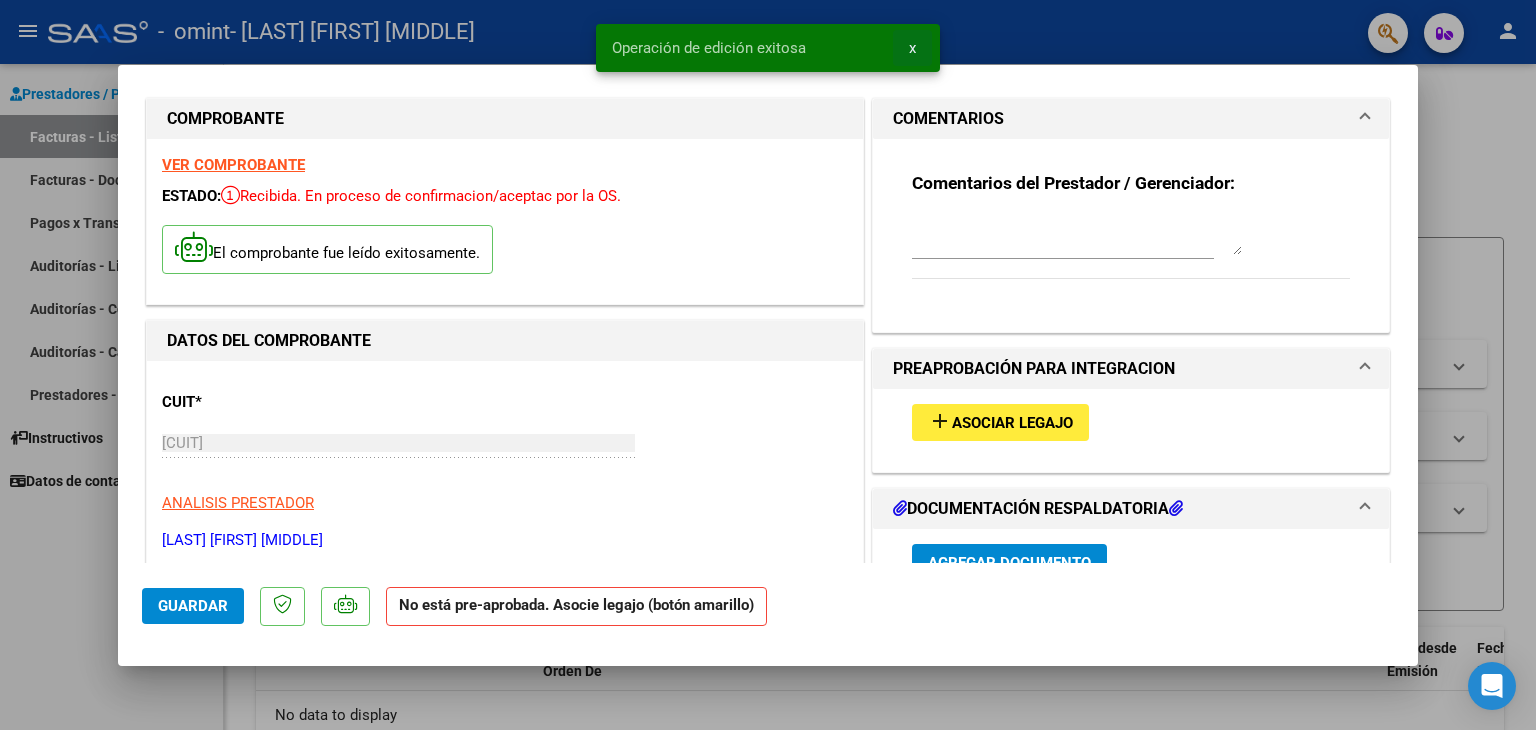 click on "x" at bounding box center [912, 48] 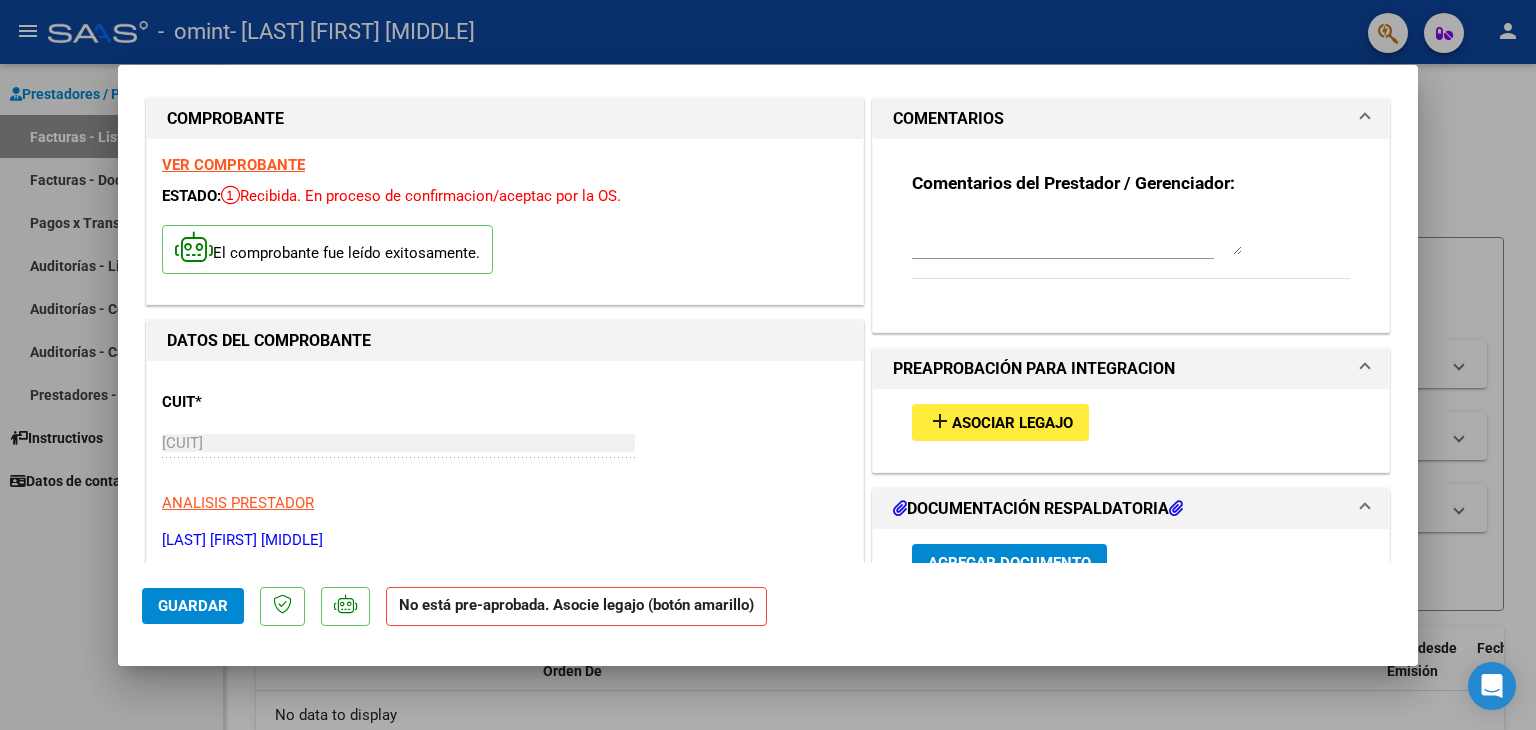 click at bounding box center (768, 365) 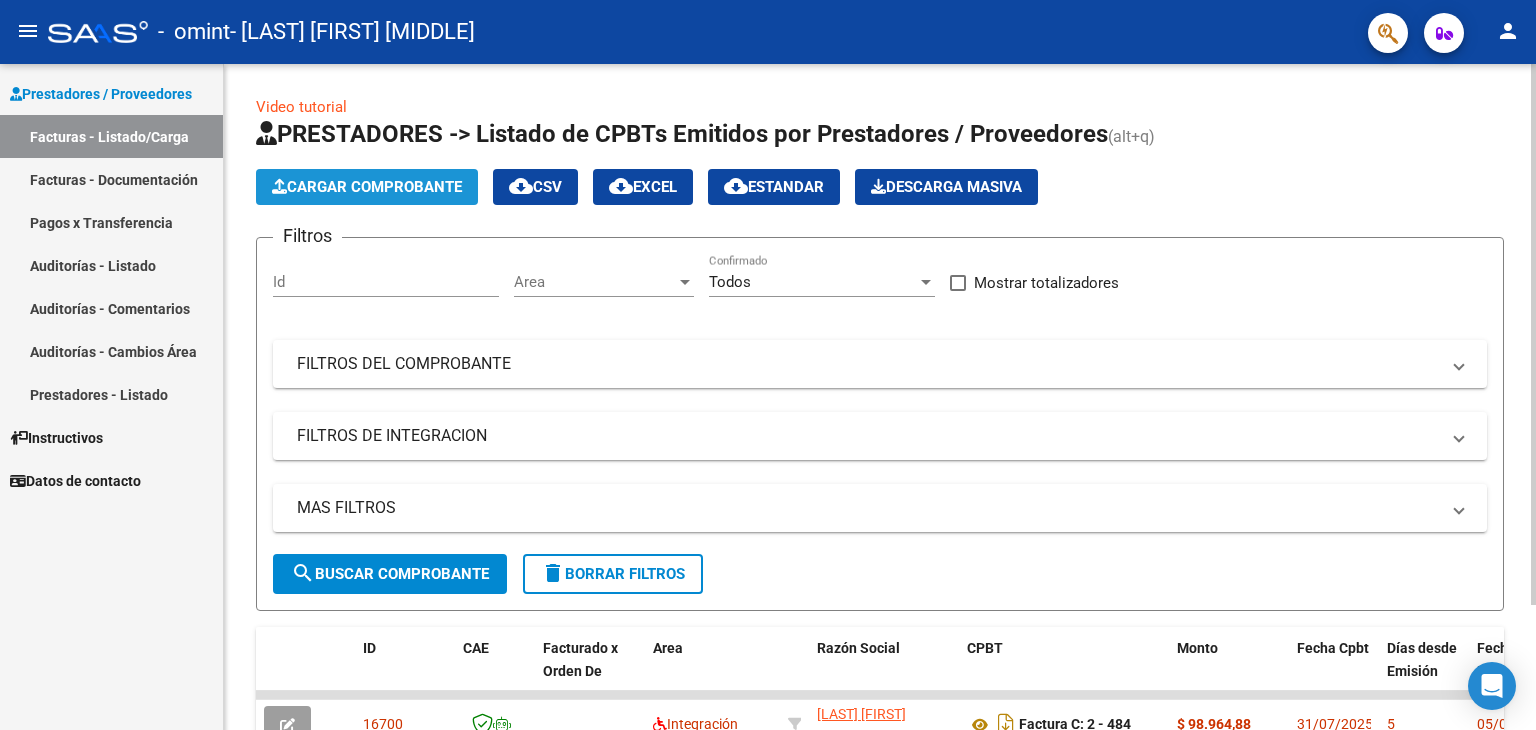 click on "Cargar Comprobante" 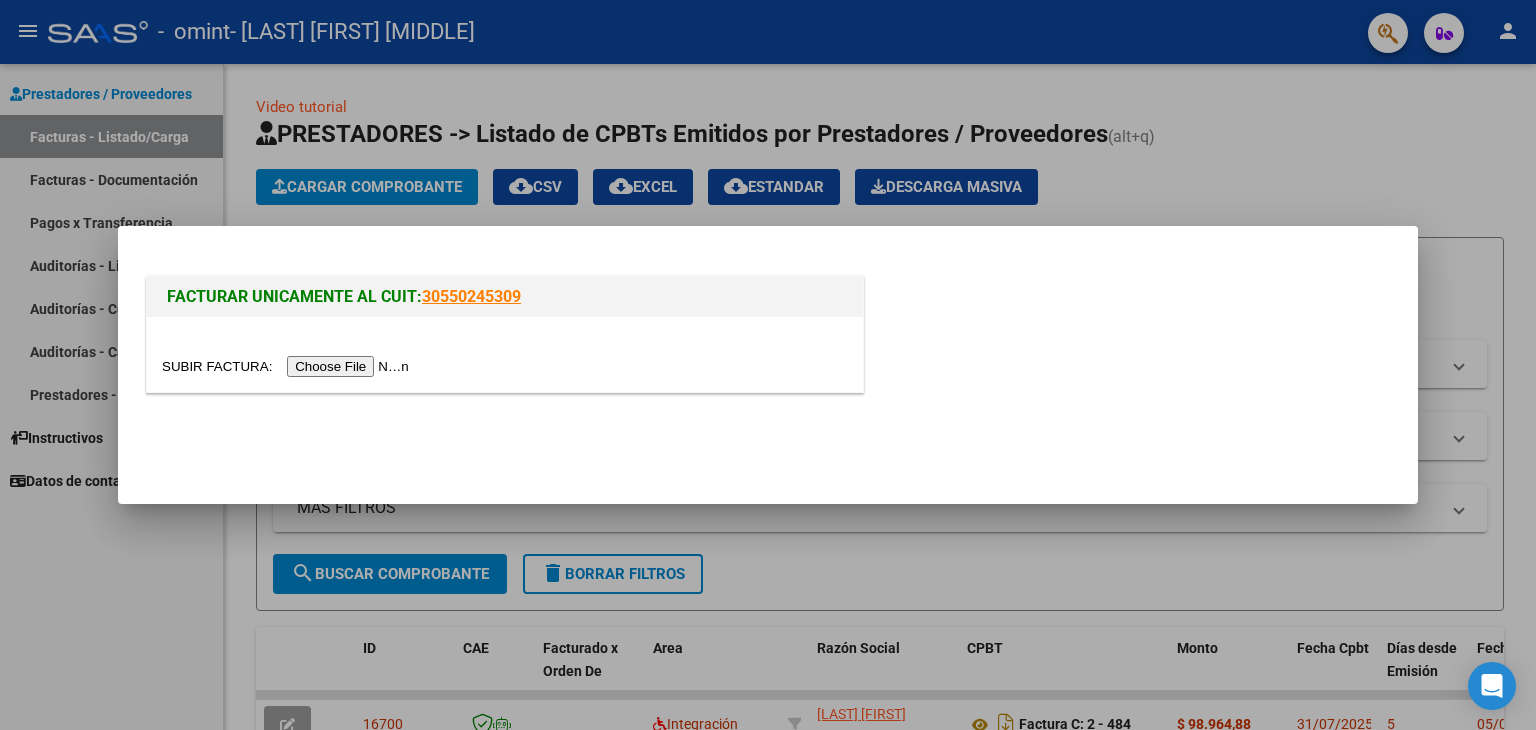 click at bounding box center [288, 366] 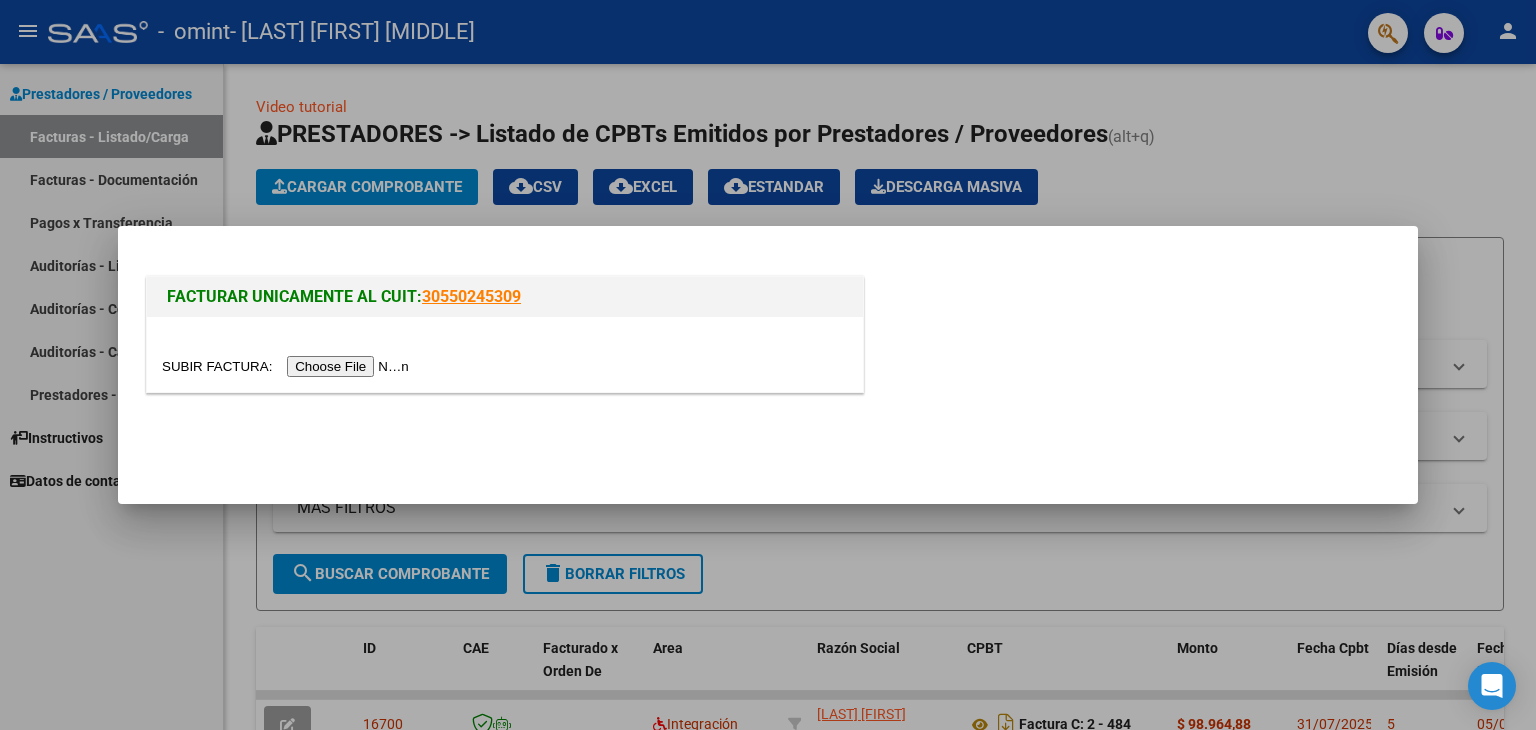 click at bounding box center [288, 366] 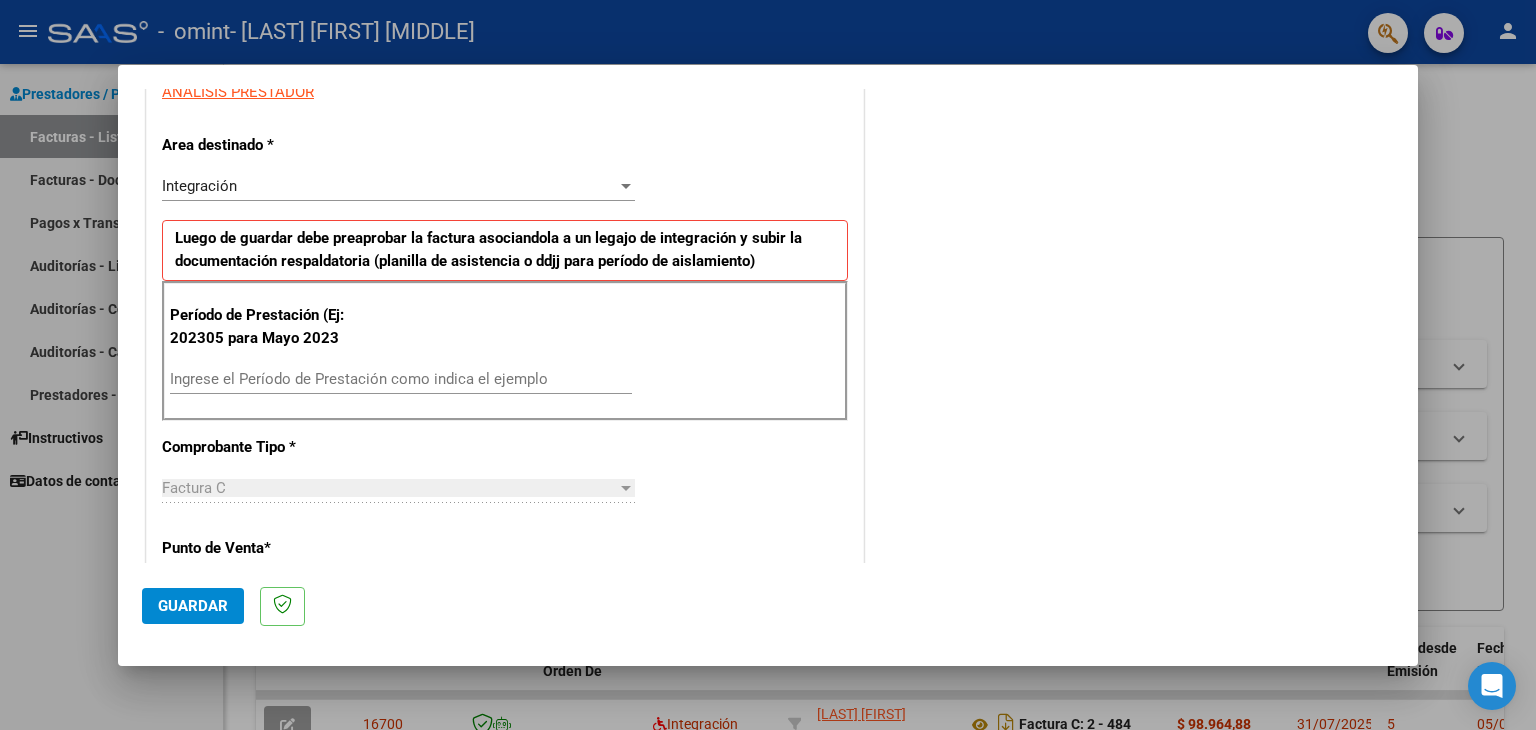 scroll, scrollTop: 392, scrollLeft: 0, axis: vertical 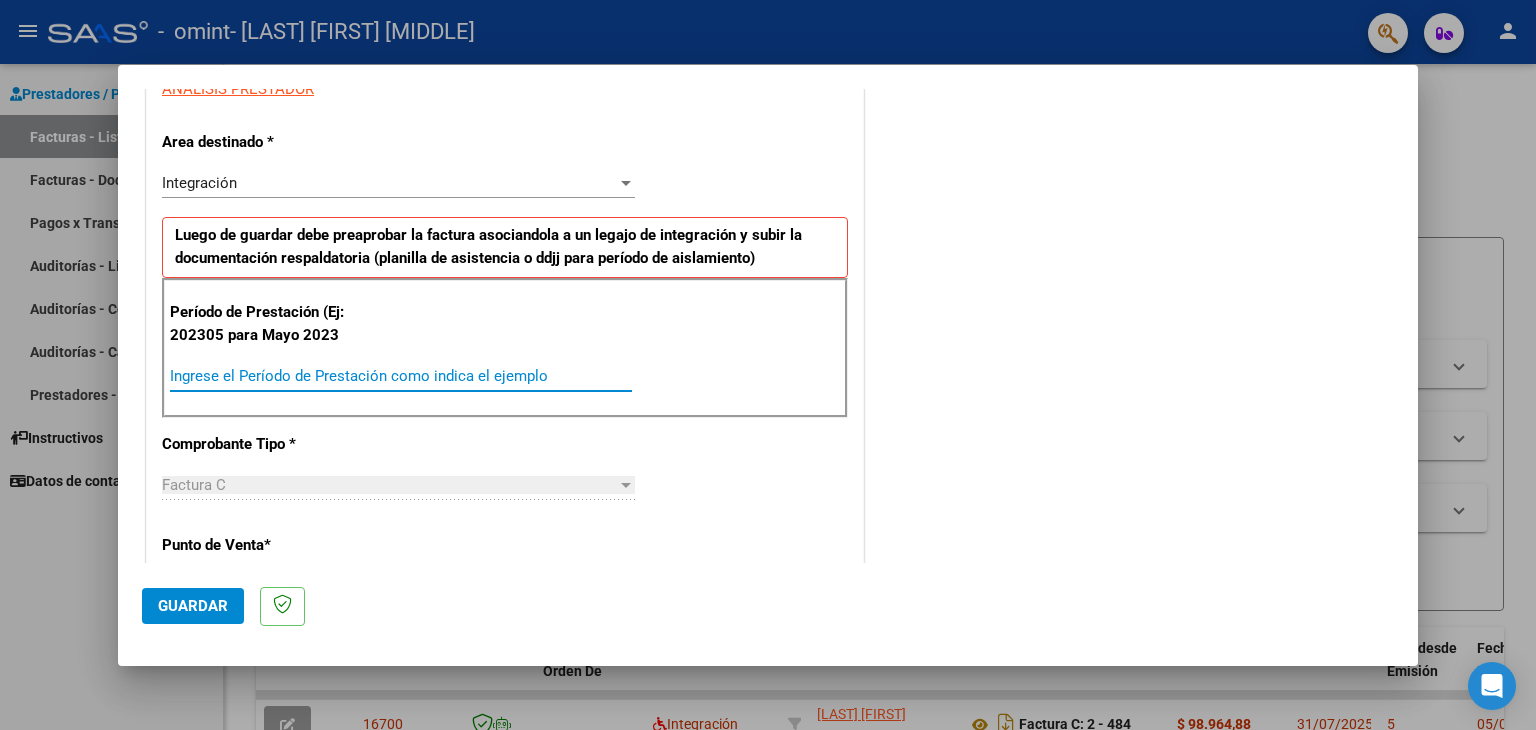 click on "Ingrese el Período de Prestación como indica el ejemplo" at bounding box center (401, 376) 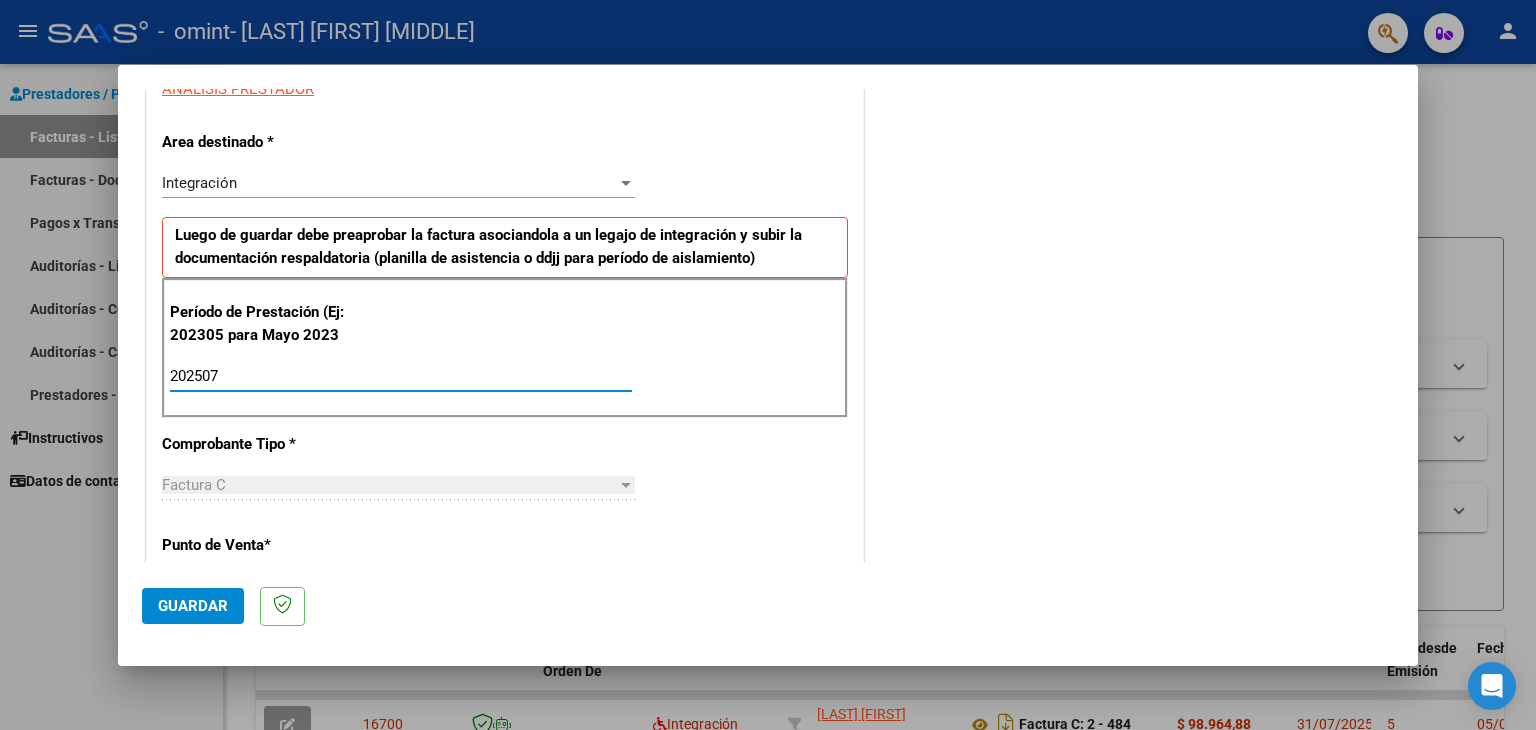 type on "202507" 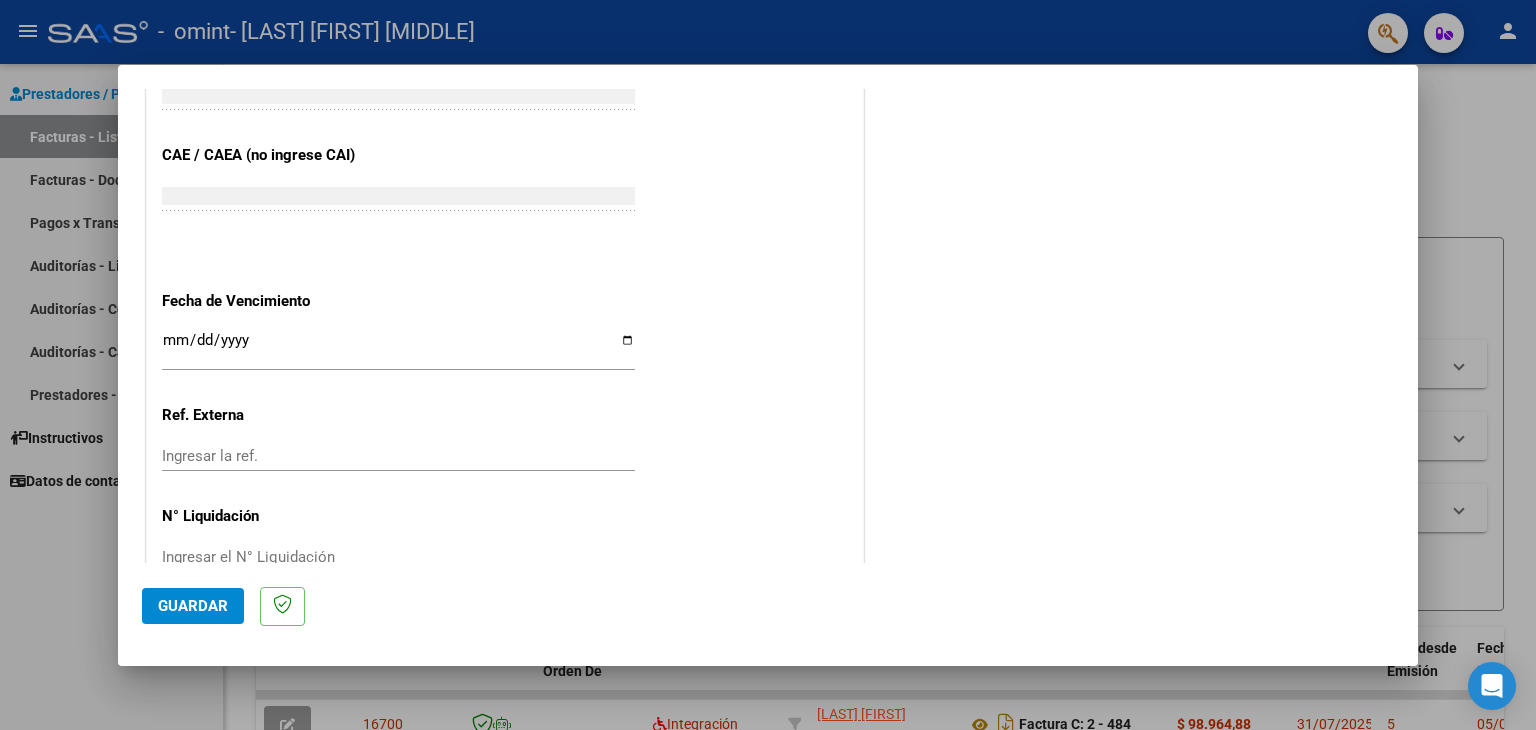 scroll, scrollTop: 1245, scrollLeft: 0, axis: vertical 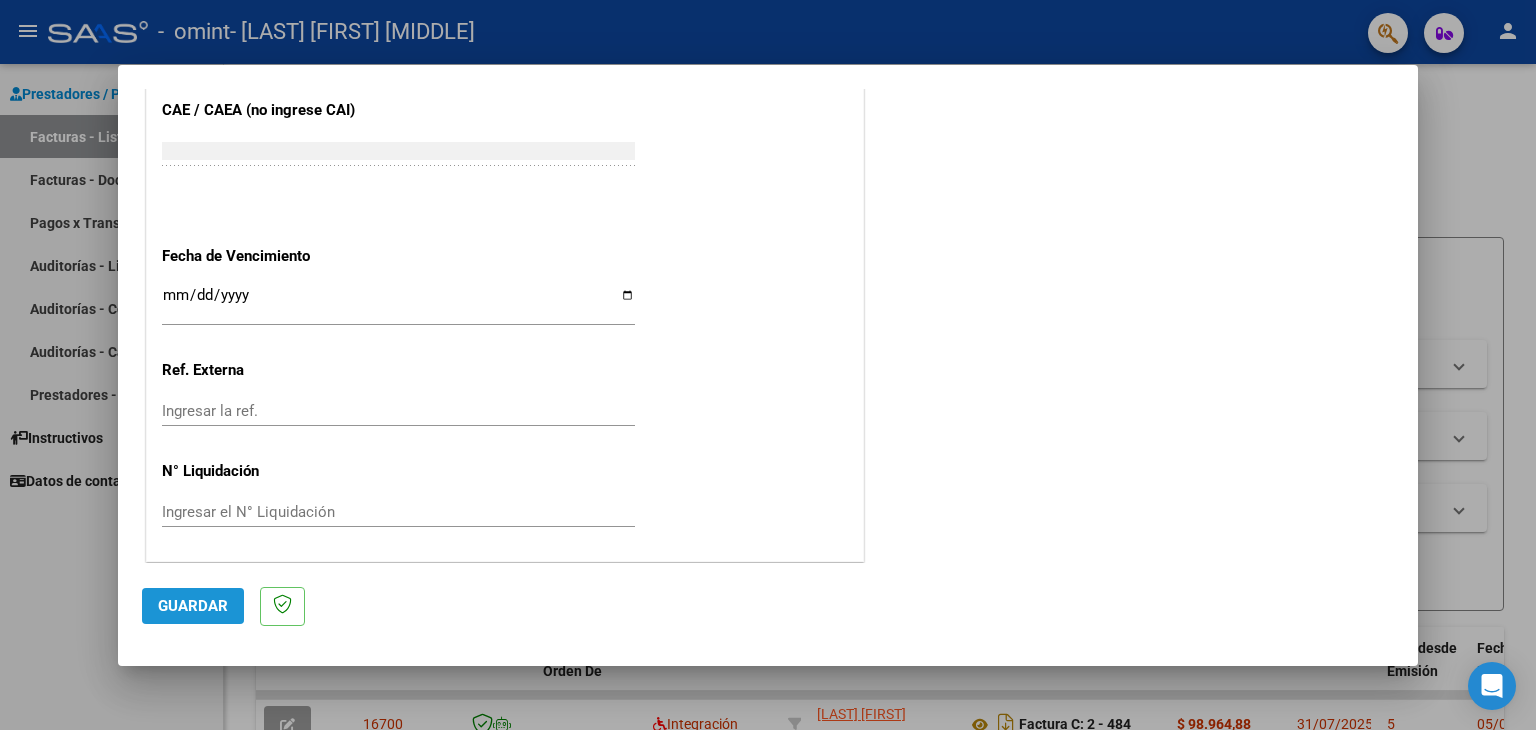 click on "Guardar" 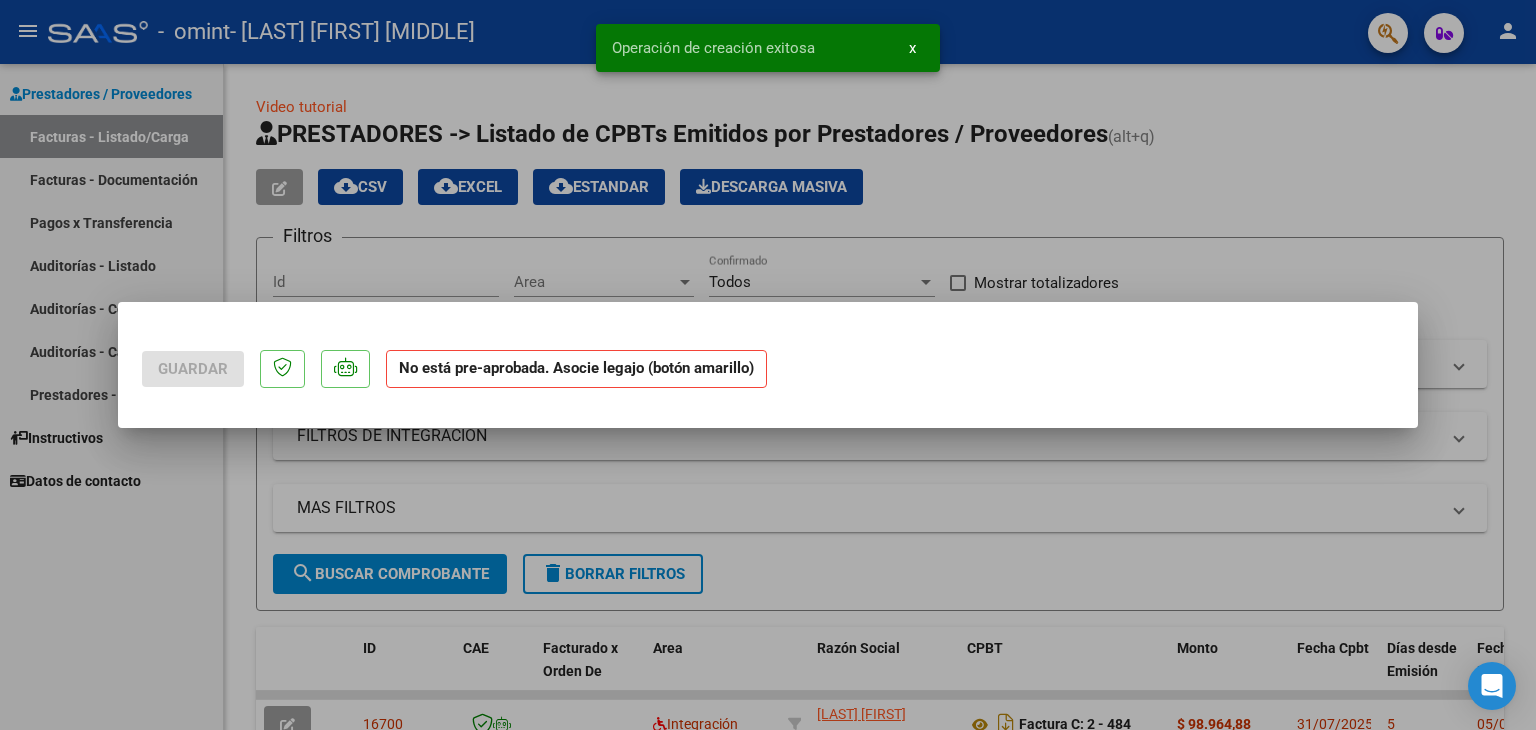 scroll, scrollTop: 0, scrollLeft: 0, axis: both 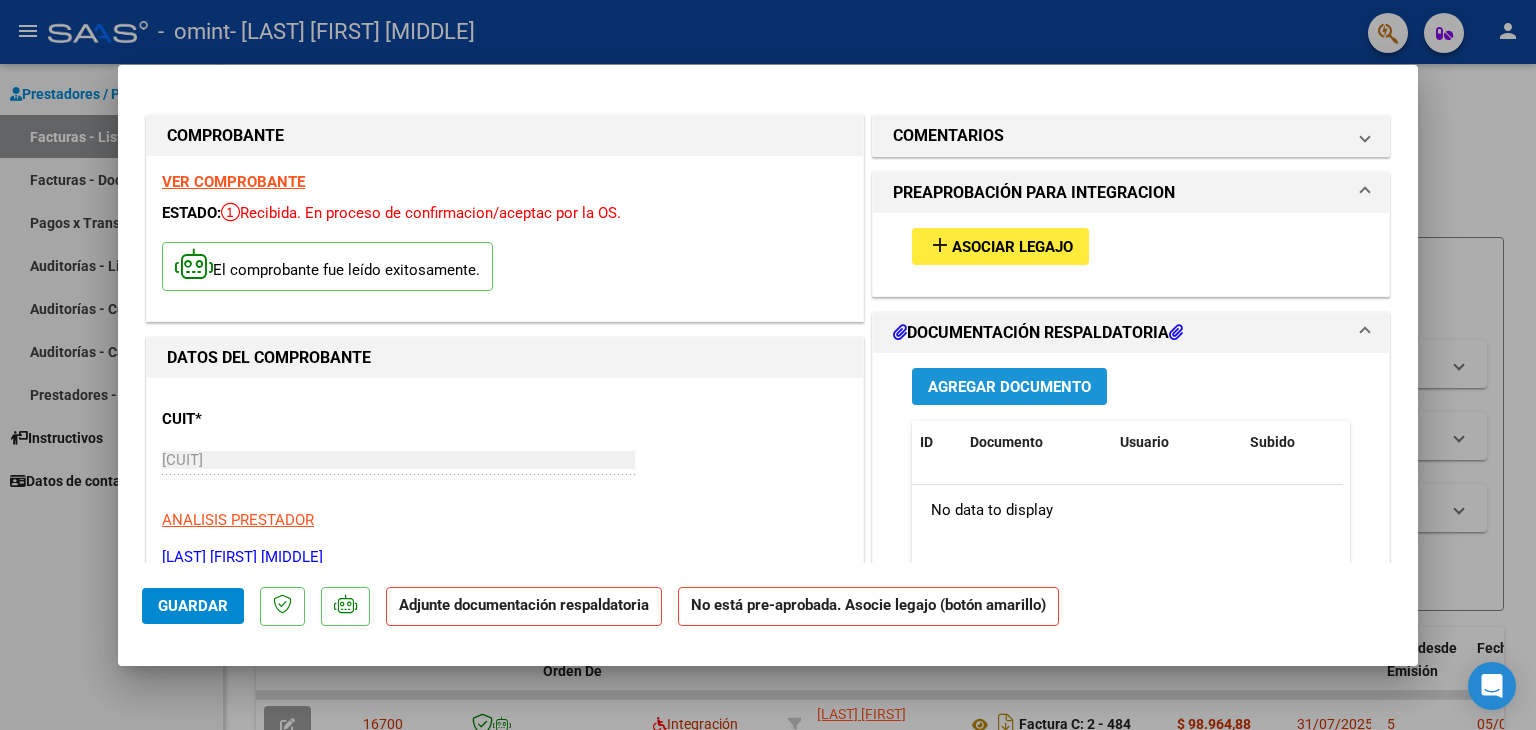click on "Agregar Documento" at bounding box center [1009, 387] 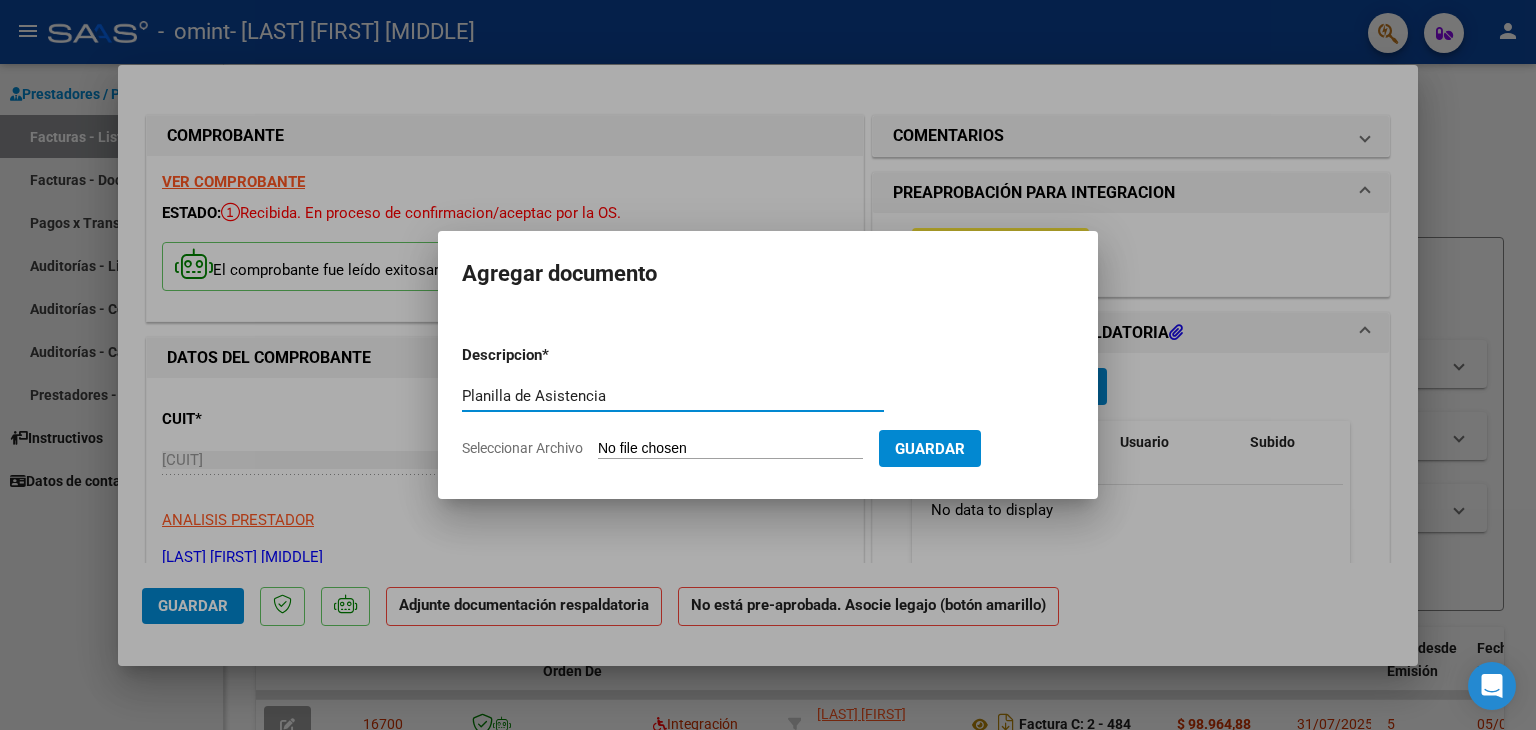 type on "Planilla de Asistencia" 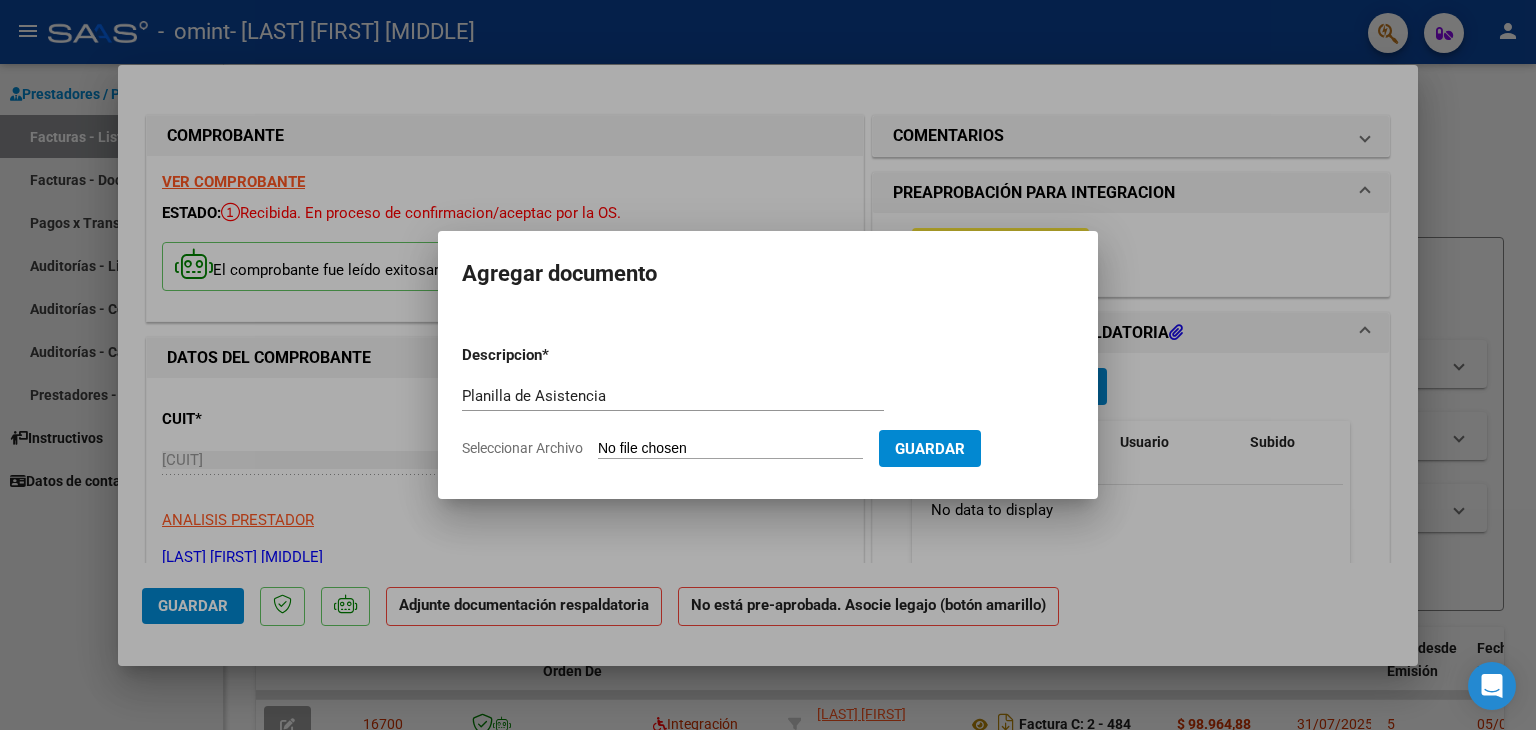 click on "Seleccionar Archivo" 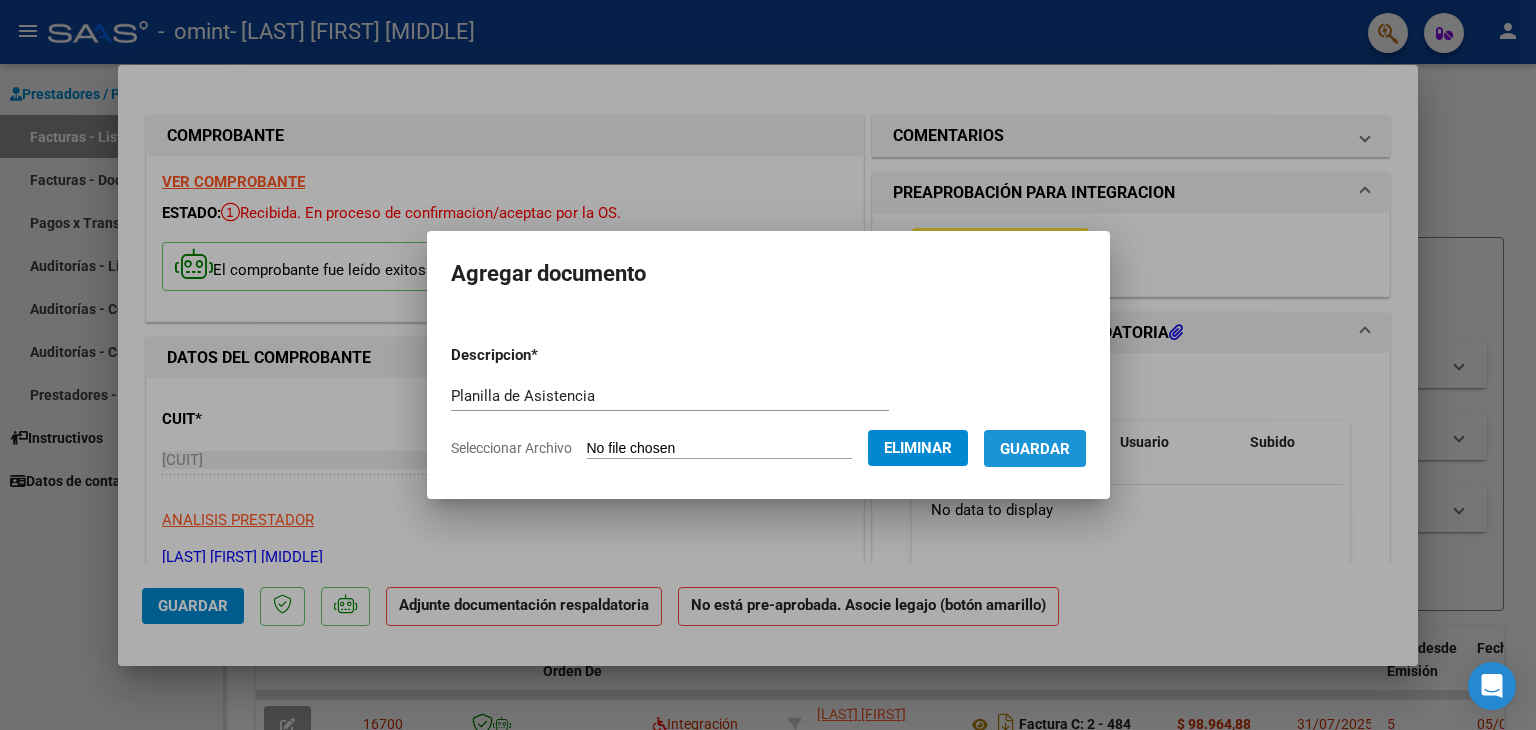 click on "Guardar" at bounding box center [1035, 449] 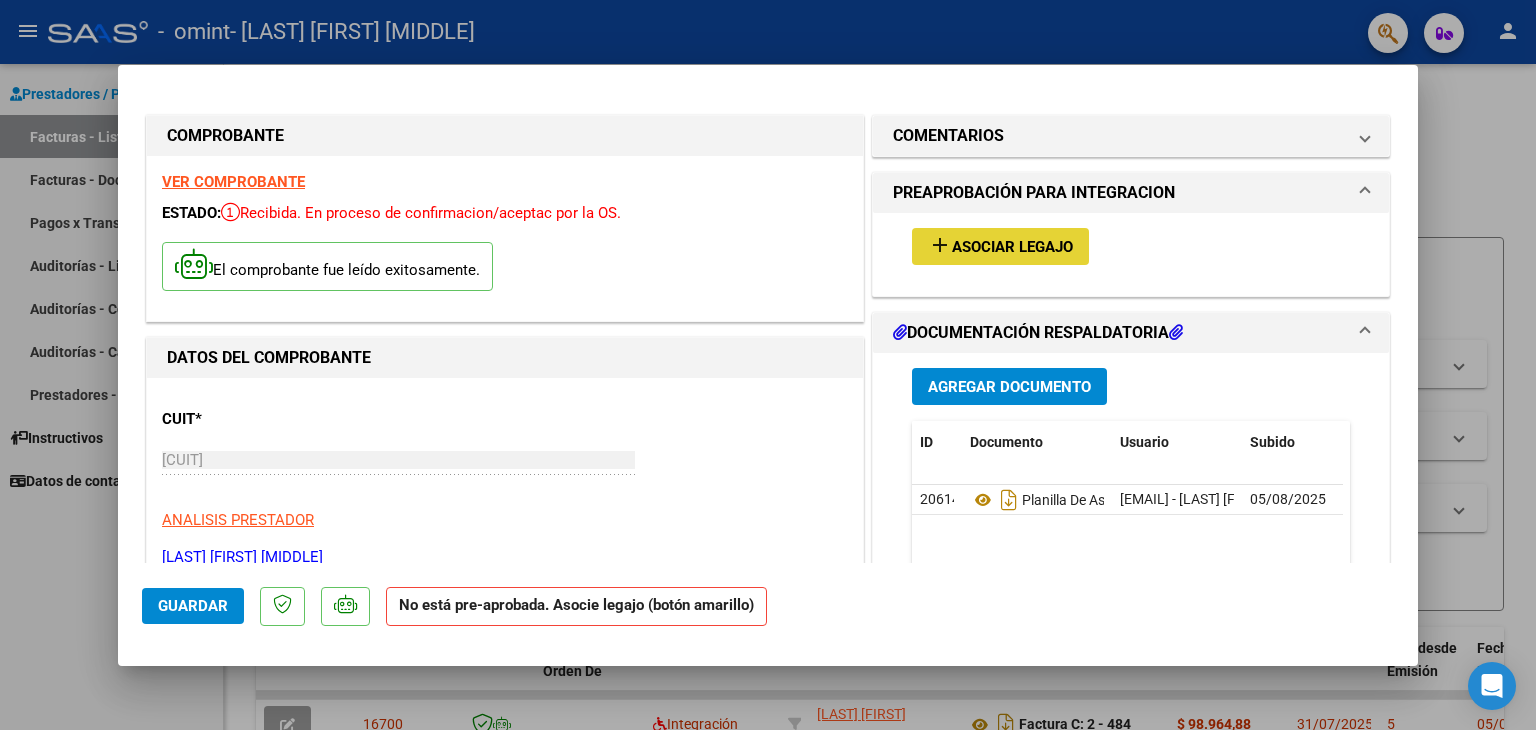 click on "Asociar Legajo" at bounding box center (1012, 247) 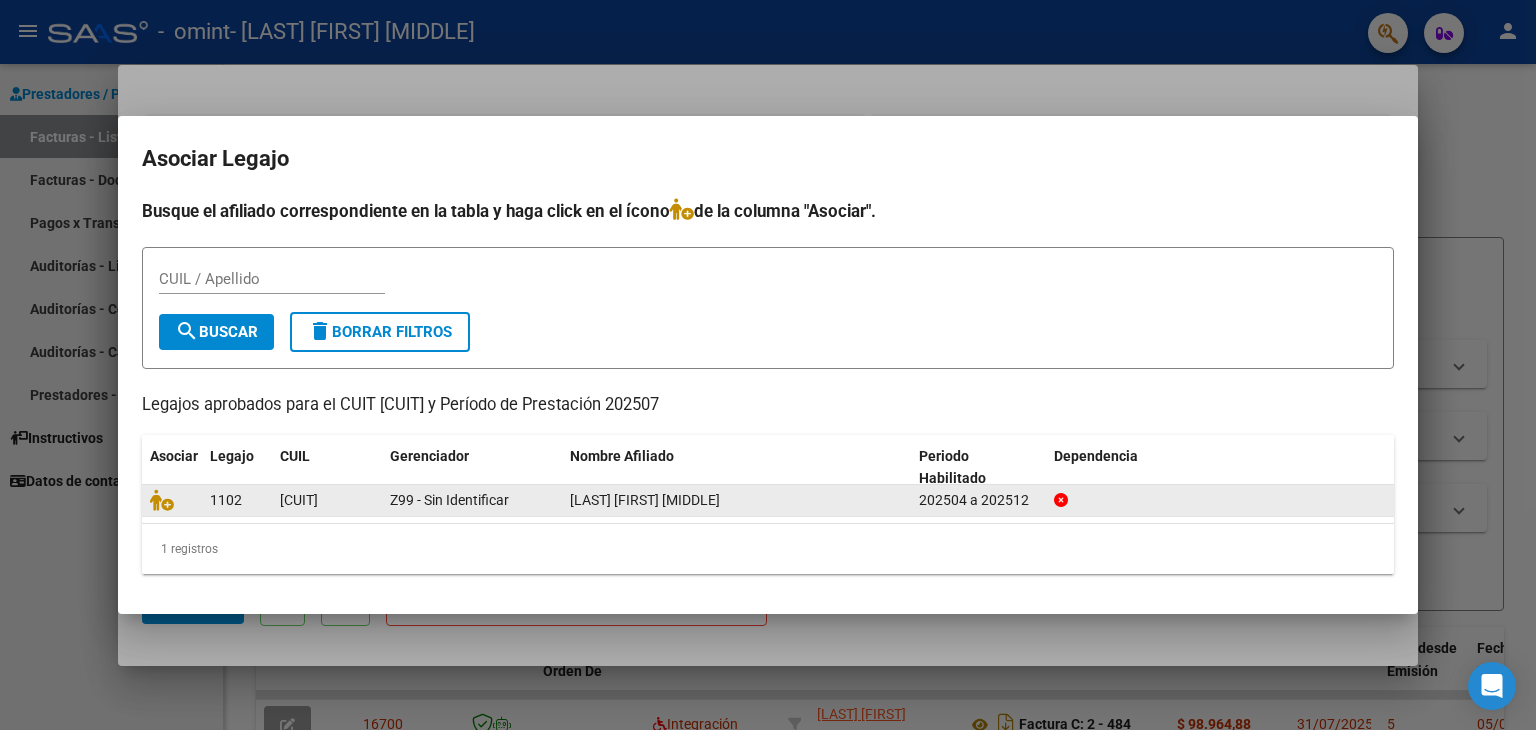 click on "Z99 - Sin Identificar" 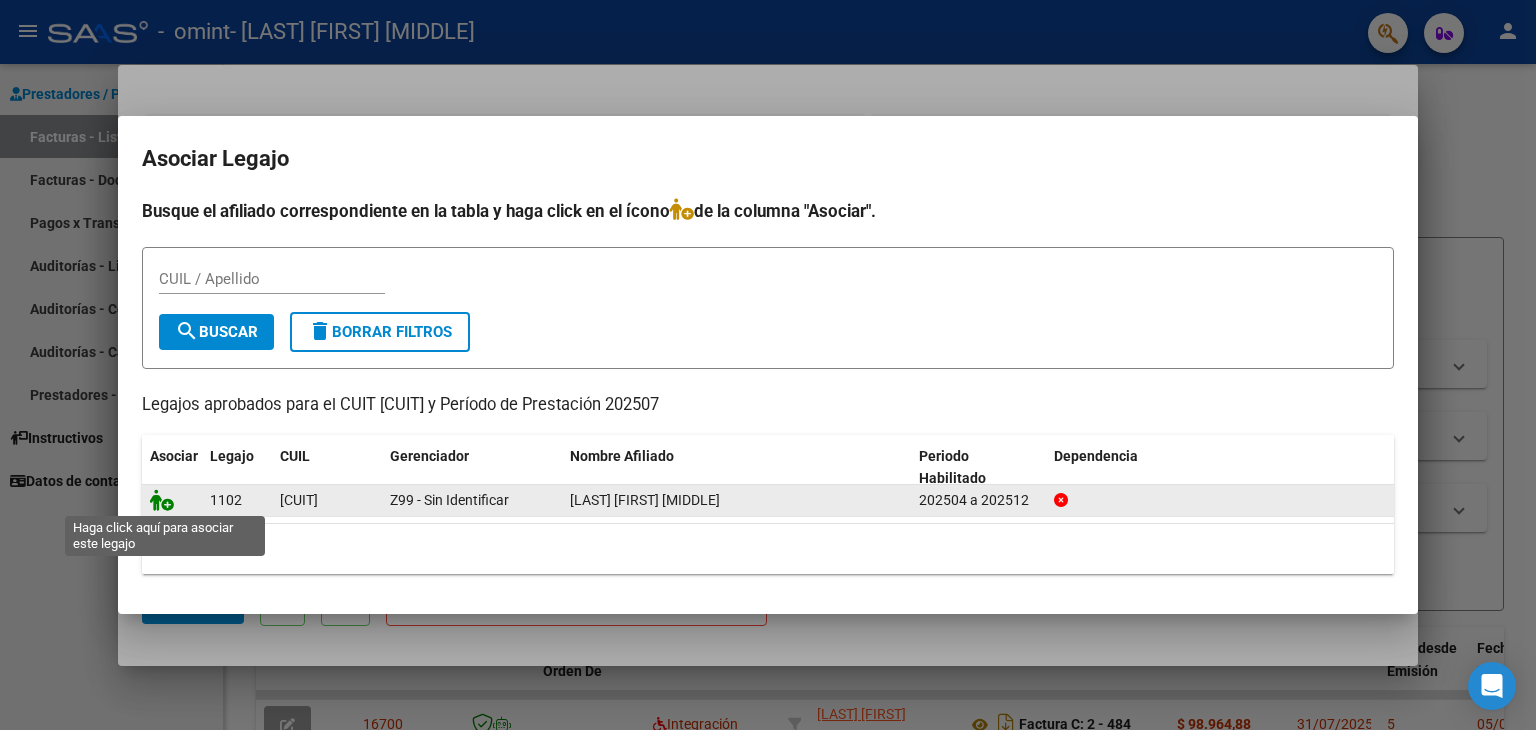 click 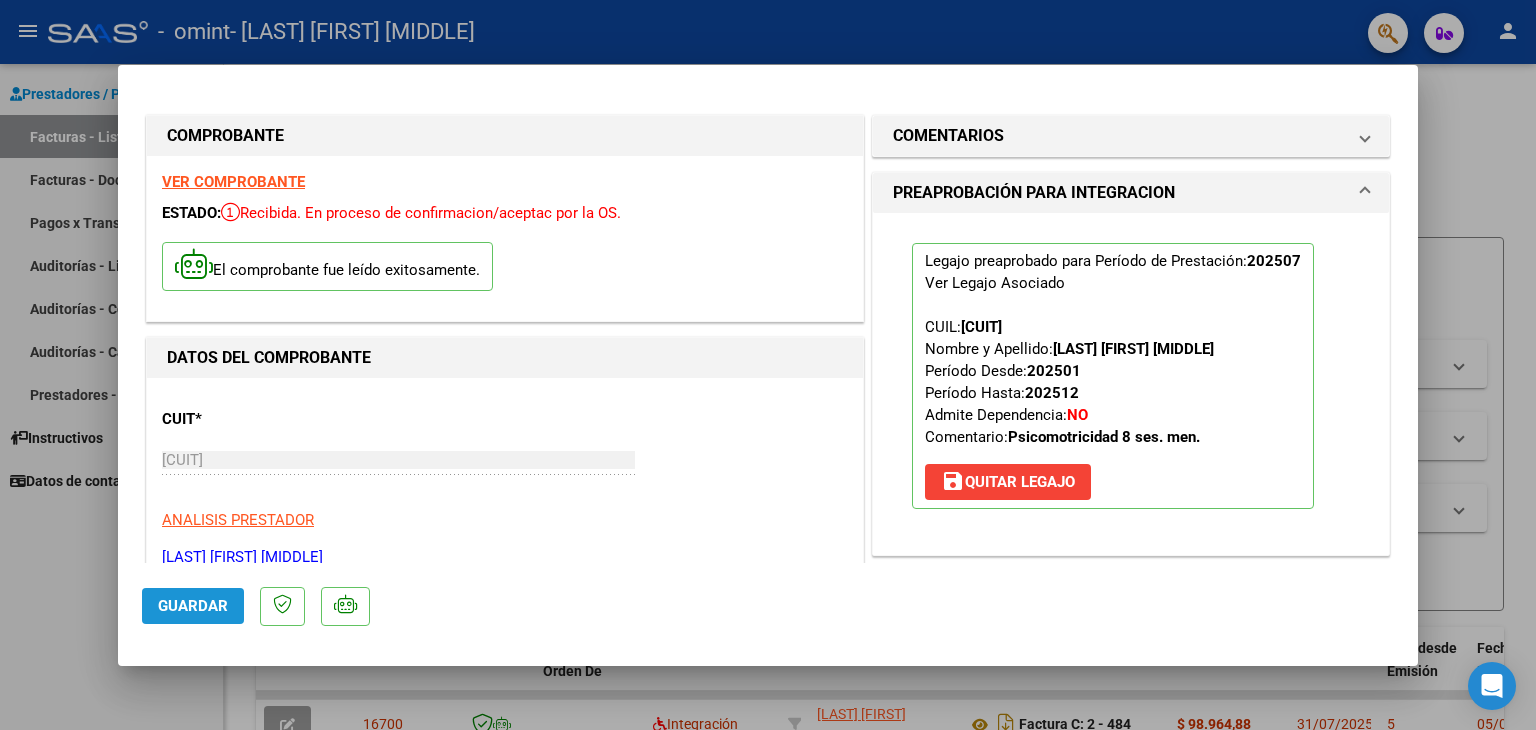 click on "Guardar" 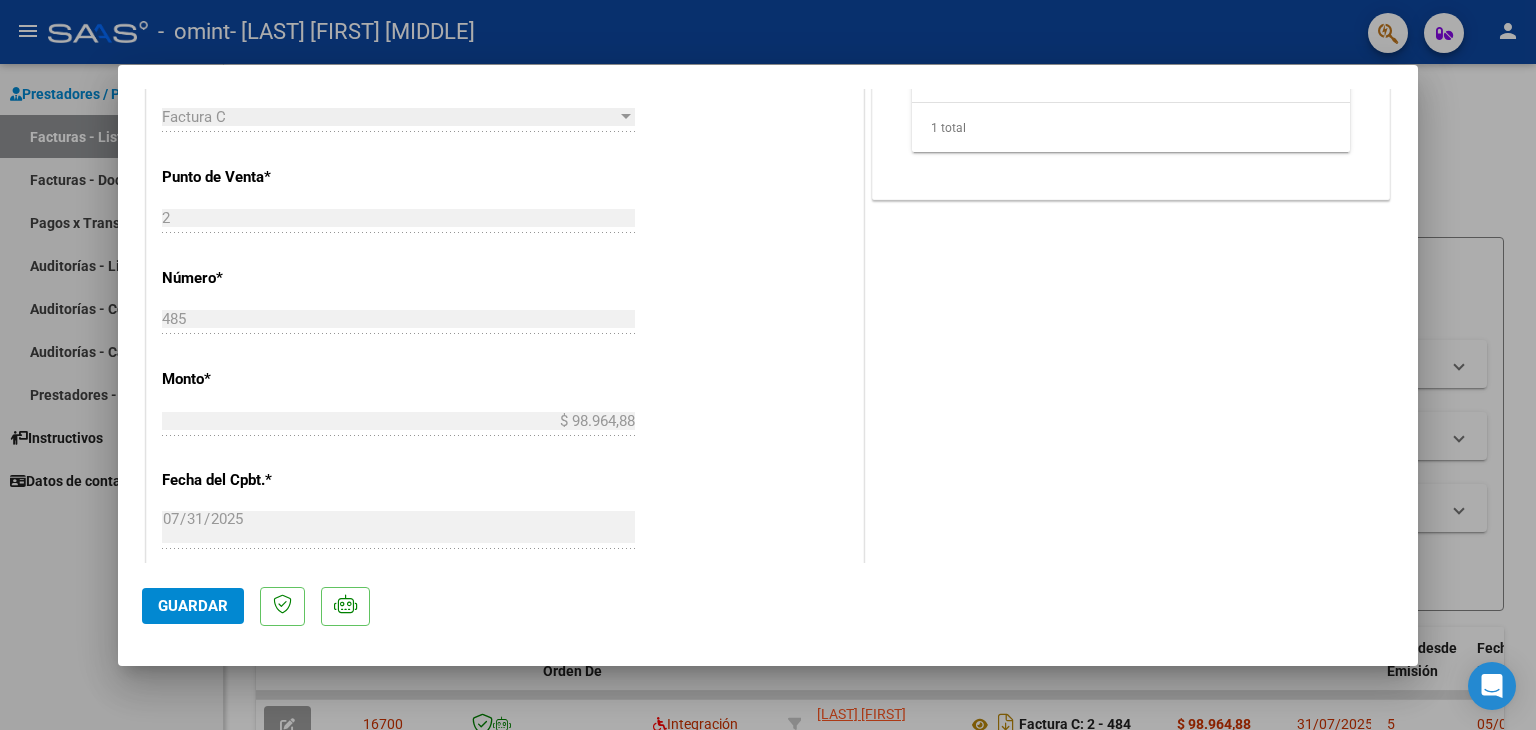 scroll, scrollTop: 1313, scrollLeft: 0, axis: vertical 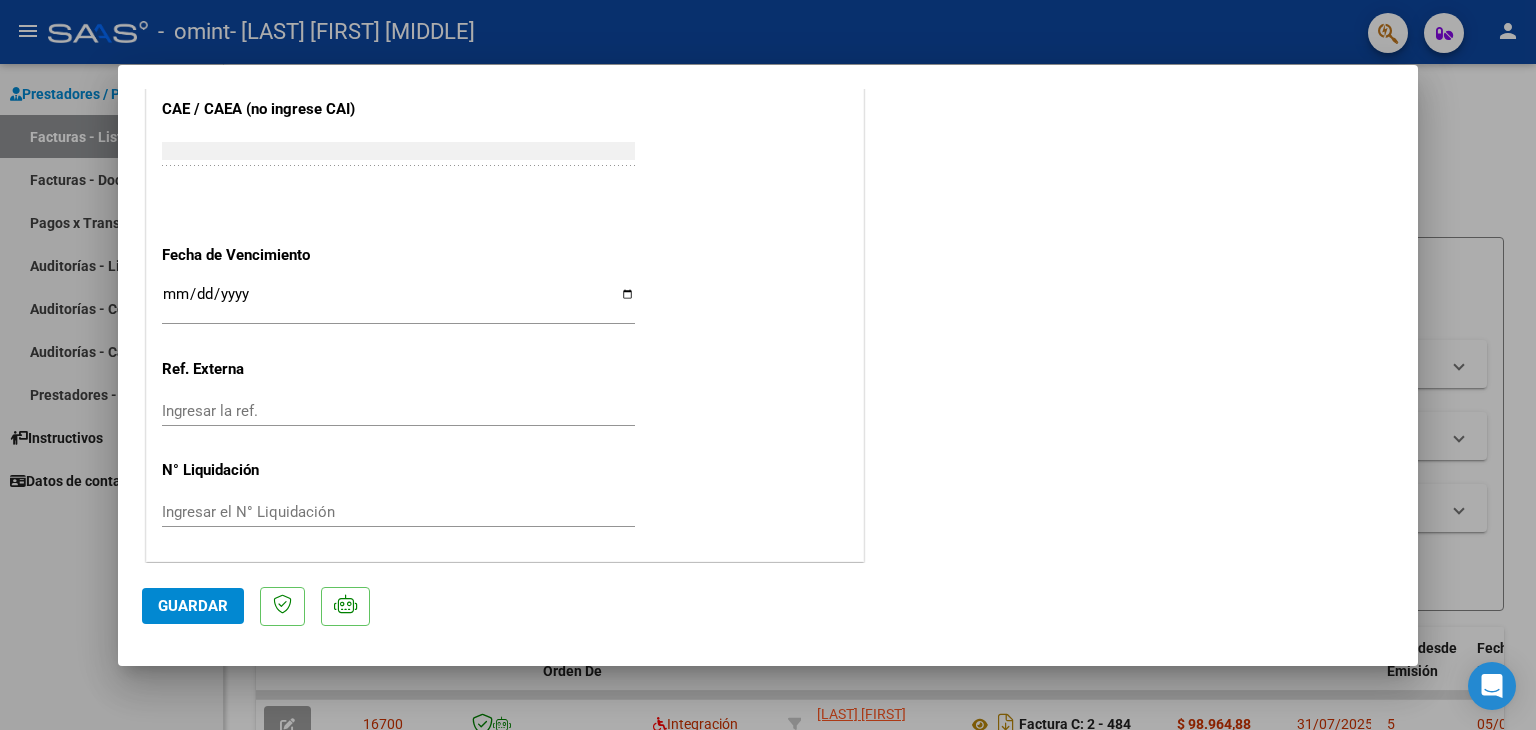 click at bounding box center [768, 365] 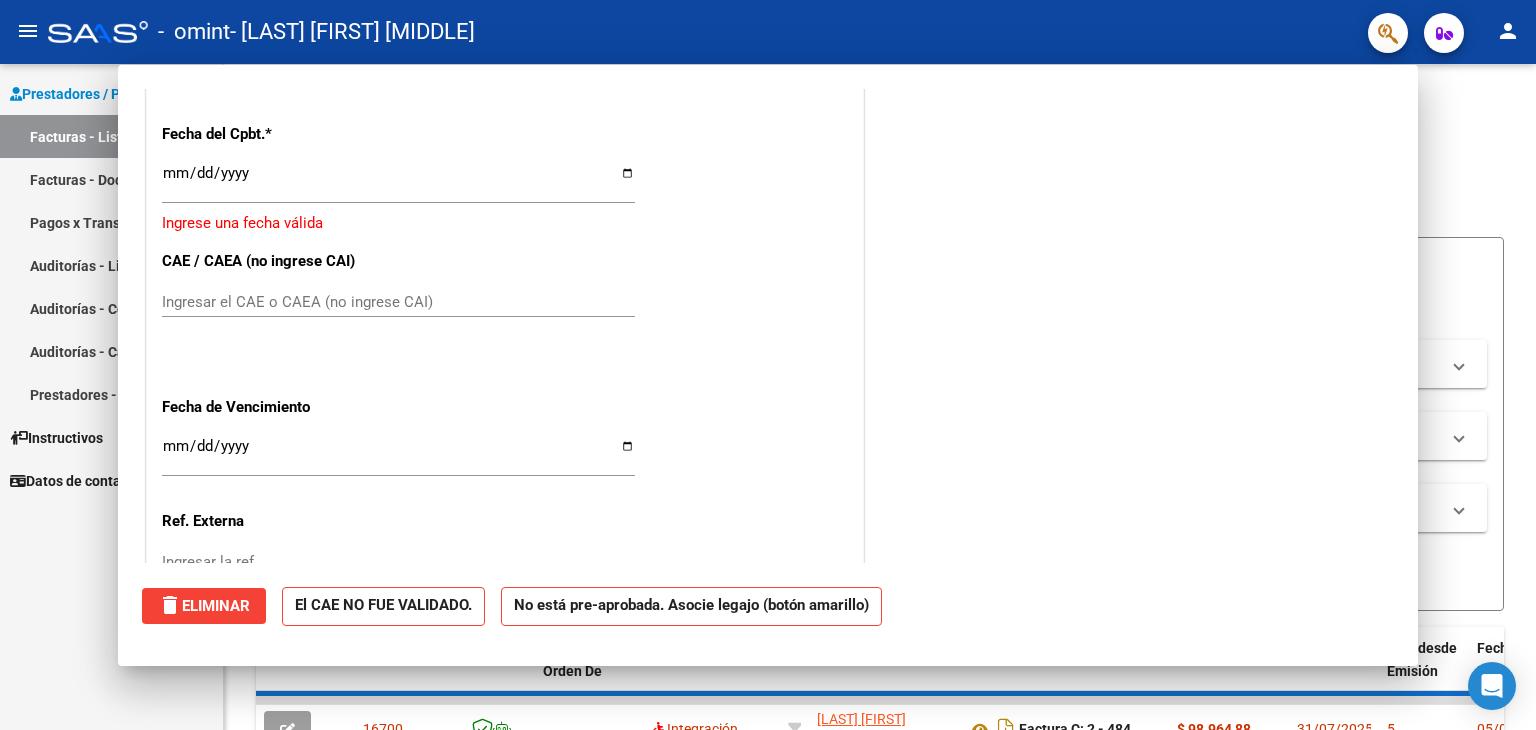 scroll, scrollTop: 0, scrollLeft: 0, axis: both 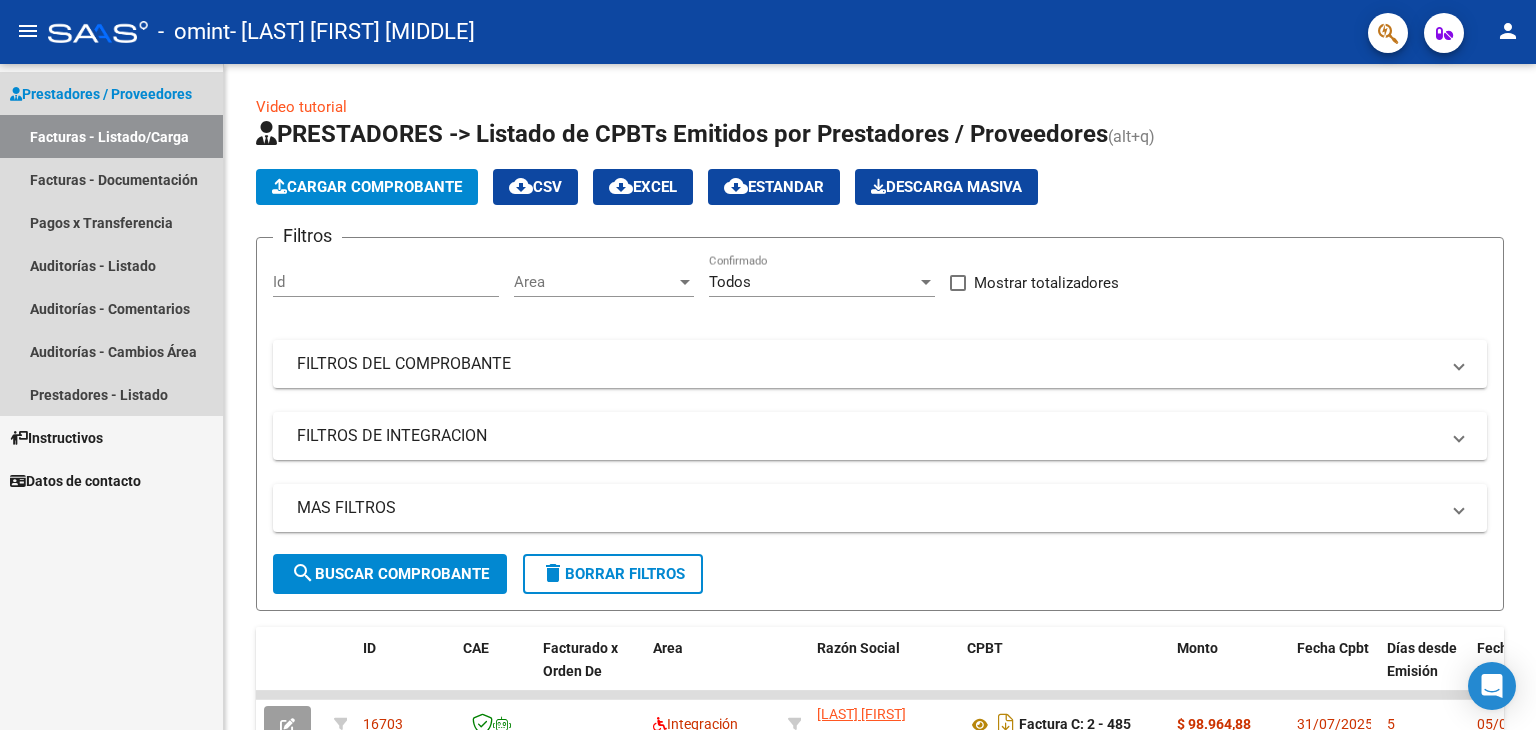 click on "Facturas - Listado/Carga" at bounding box center [111, 136] 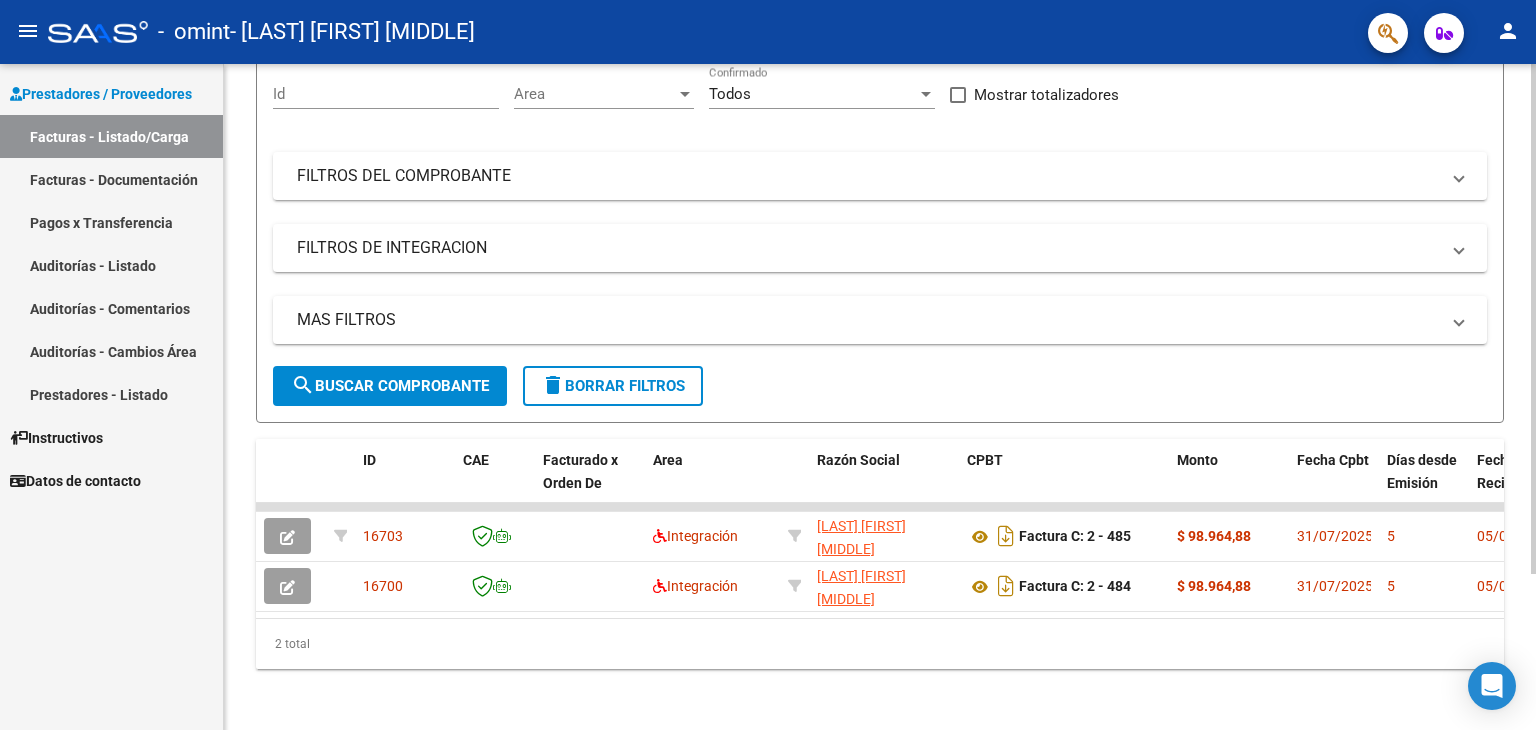 scroll, scrollTop: 204, scrollLeft: 0, axis: vertical 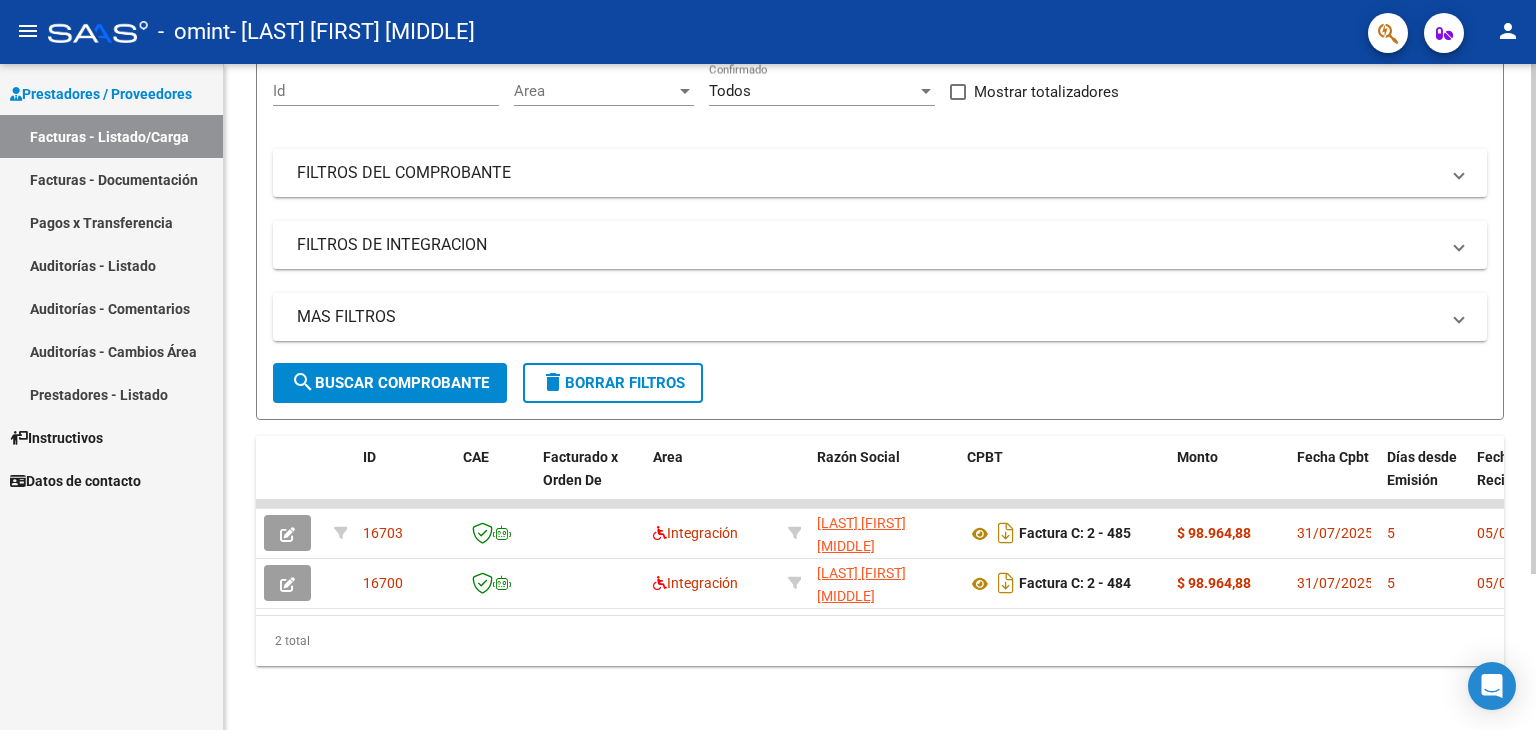 click 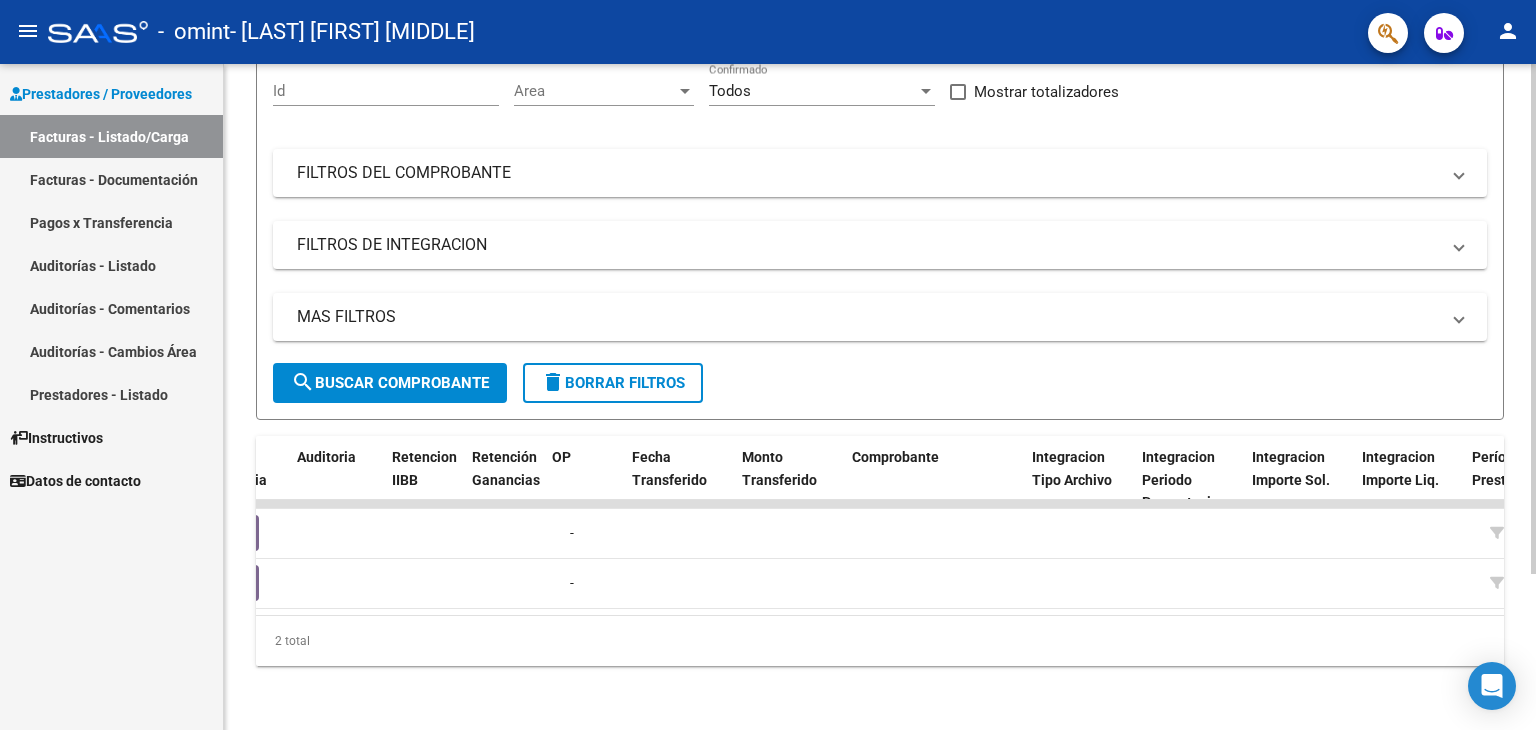 scroll, scrollTop: 0, scrollLeft: 1408, axis: horizontal 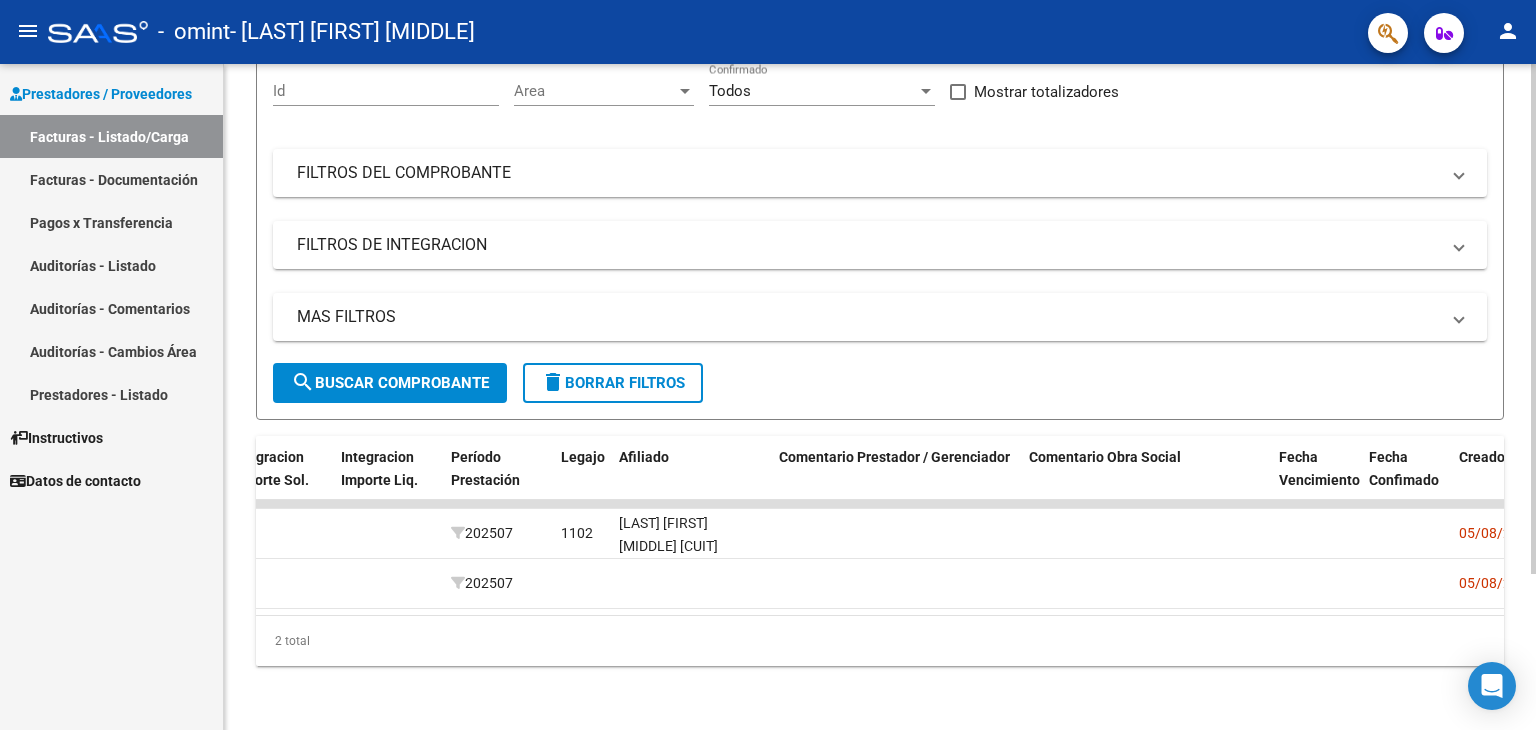 drag, startPoint x: 1203, startPoint y: 626, endPoint x: 1190, endPoint y: 609, distance: 21.400934 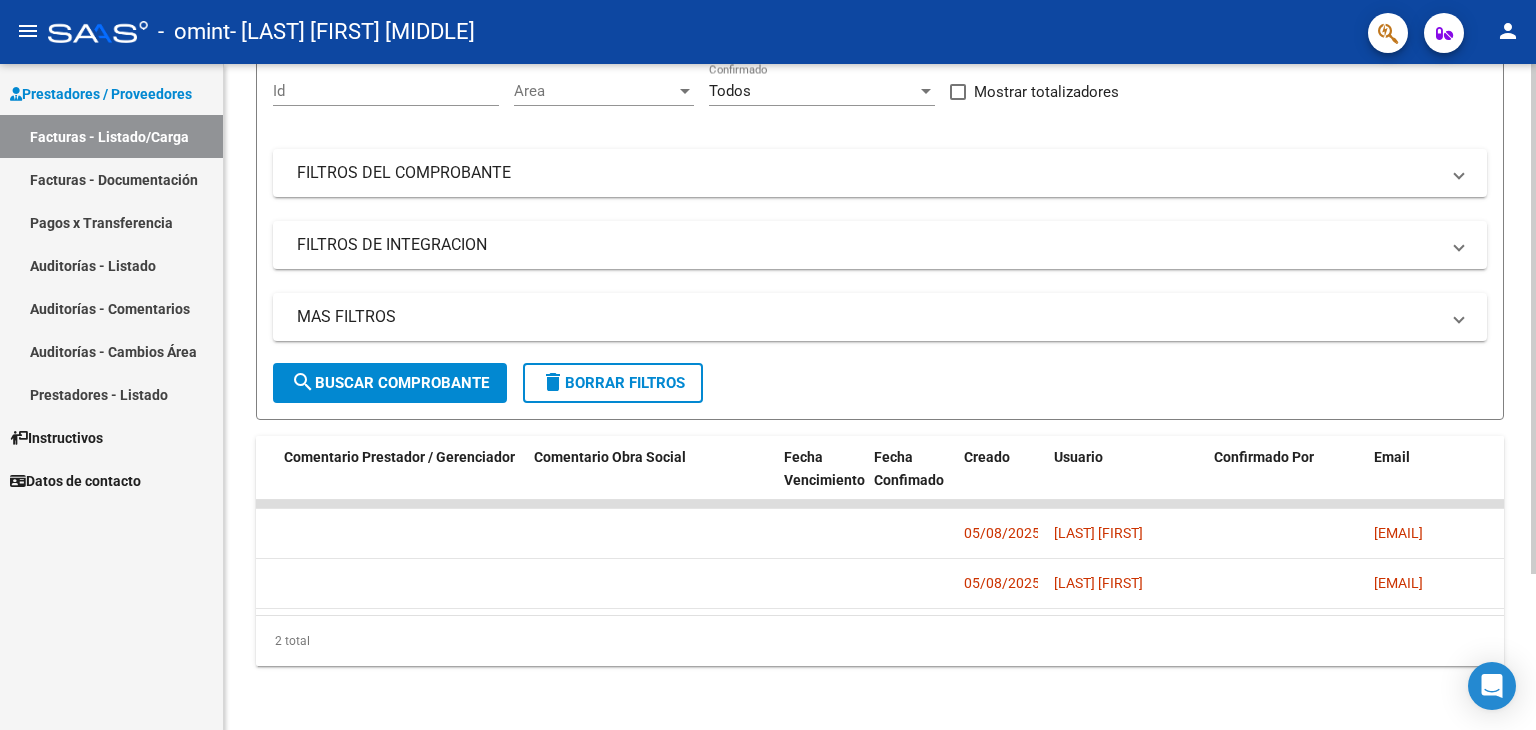 scroll, scrollTop: 0, scrollLeft: 2968, axis: horizontal 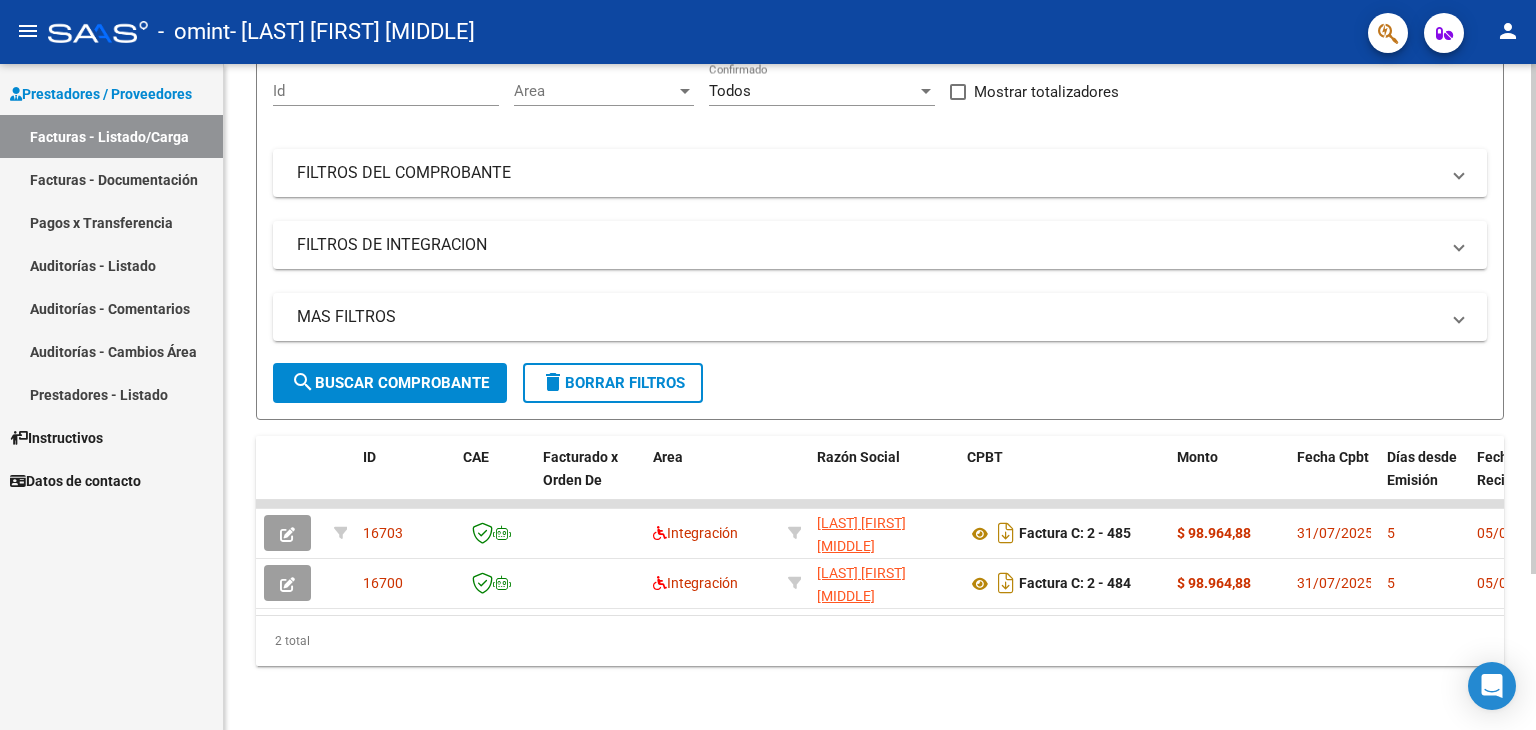 click 